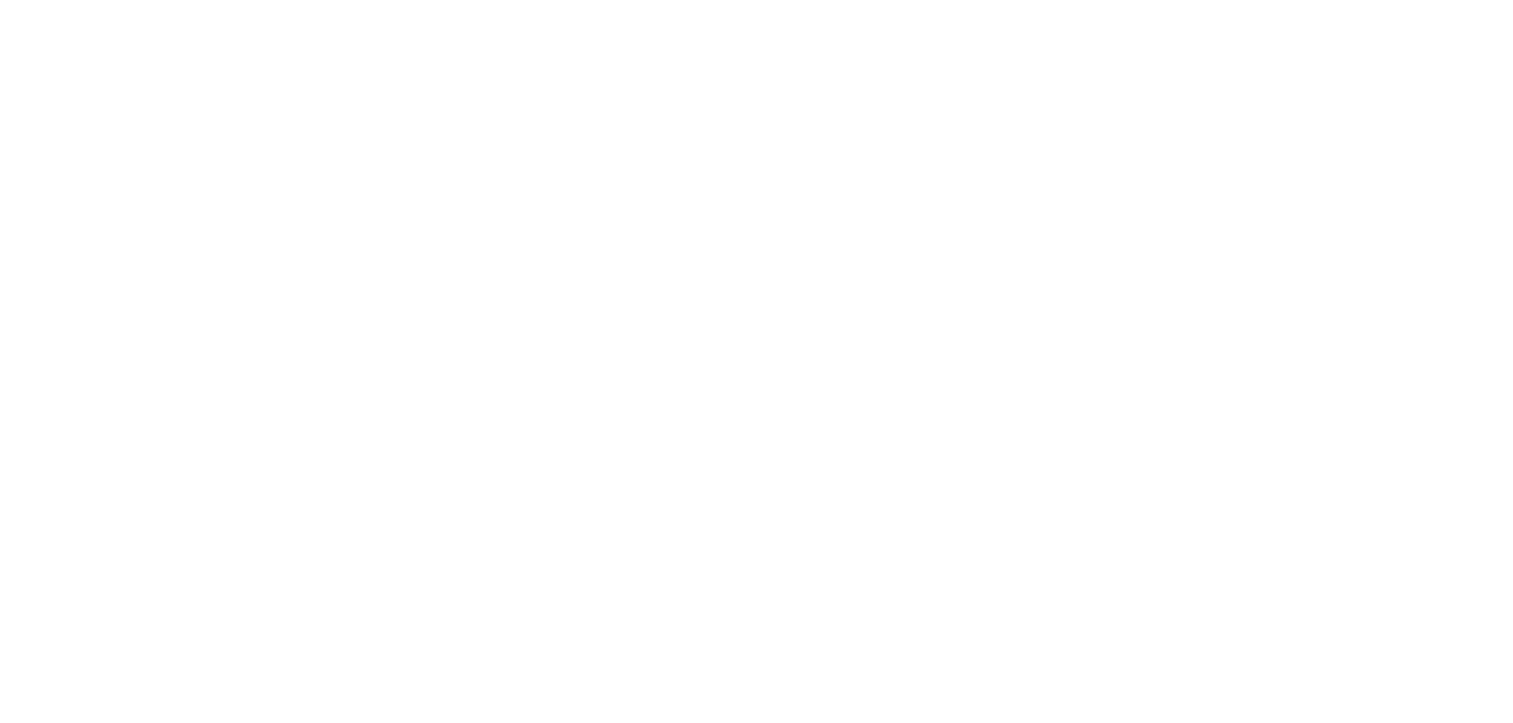scroll, scrollTop: 0, scrollLeft: 0, axis: both 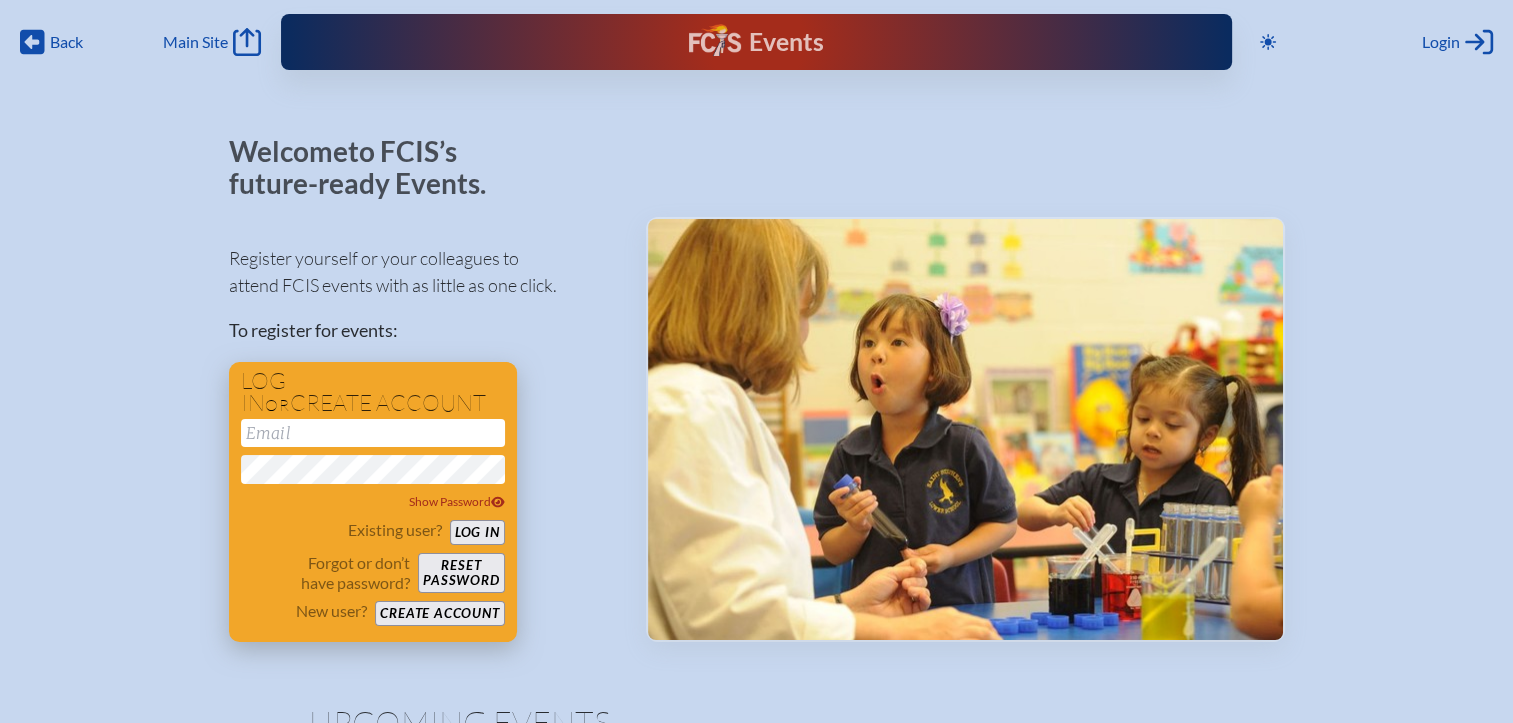 type on "[EMAIL]" 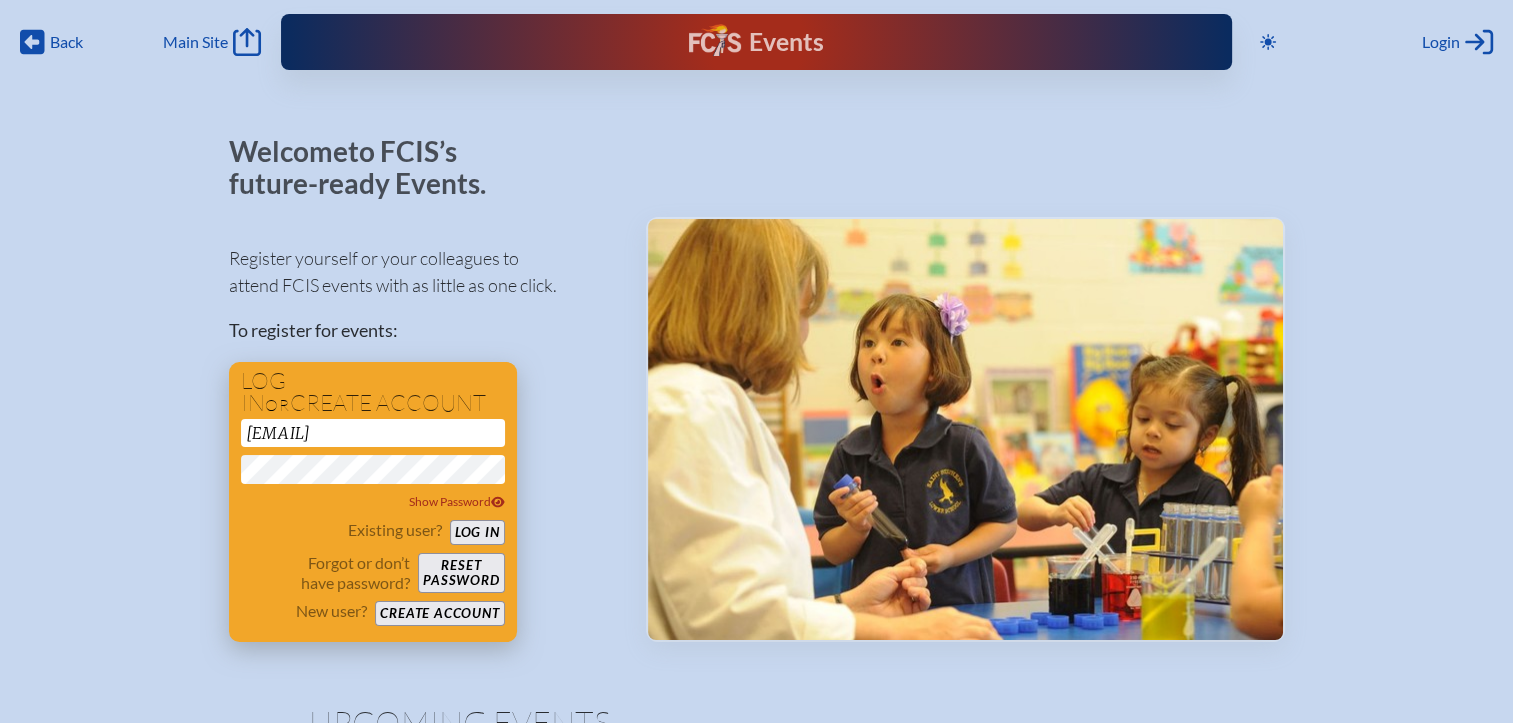 click on "Log in" at bounding box center [477, 532] 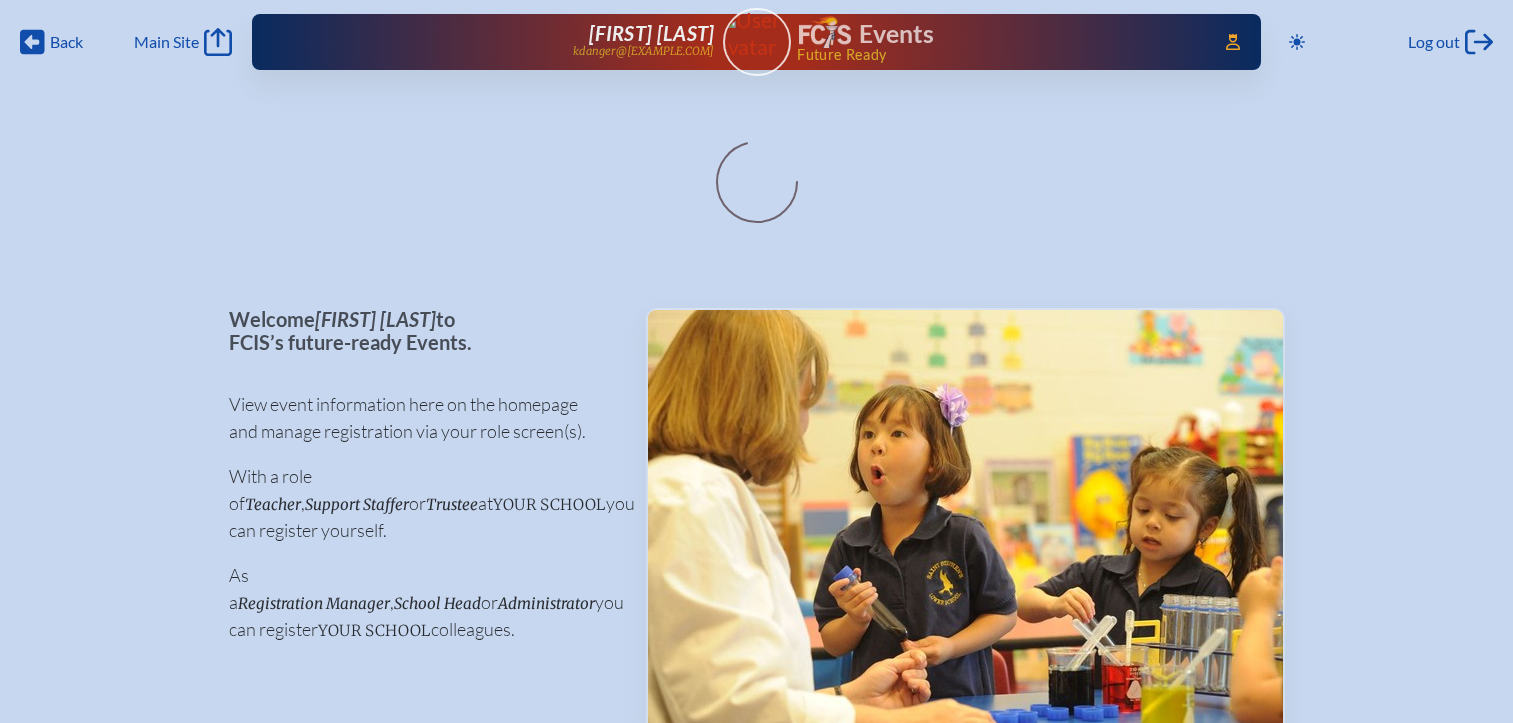 scroll, scrollTop: 0, scrollLeft: 0, axis: both 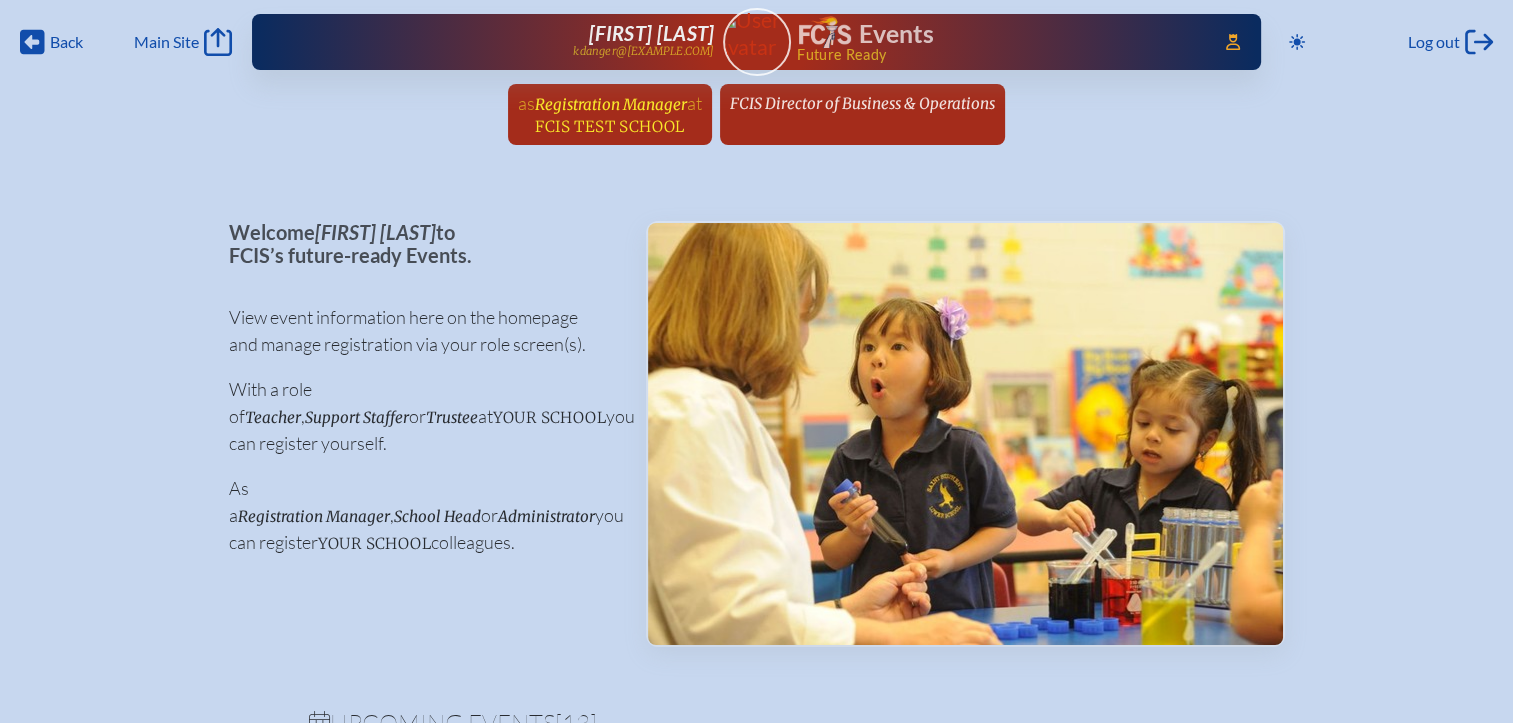 click on "Registration Manager" at bounding box center [611, 104] 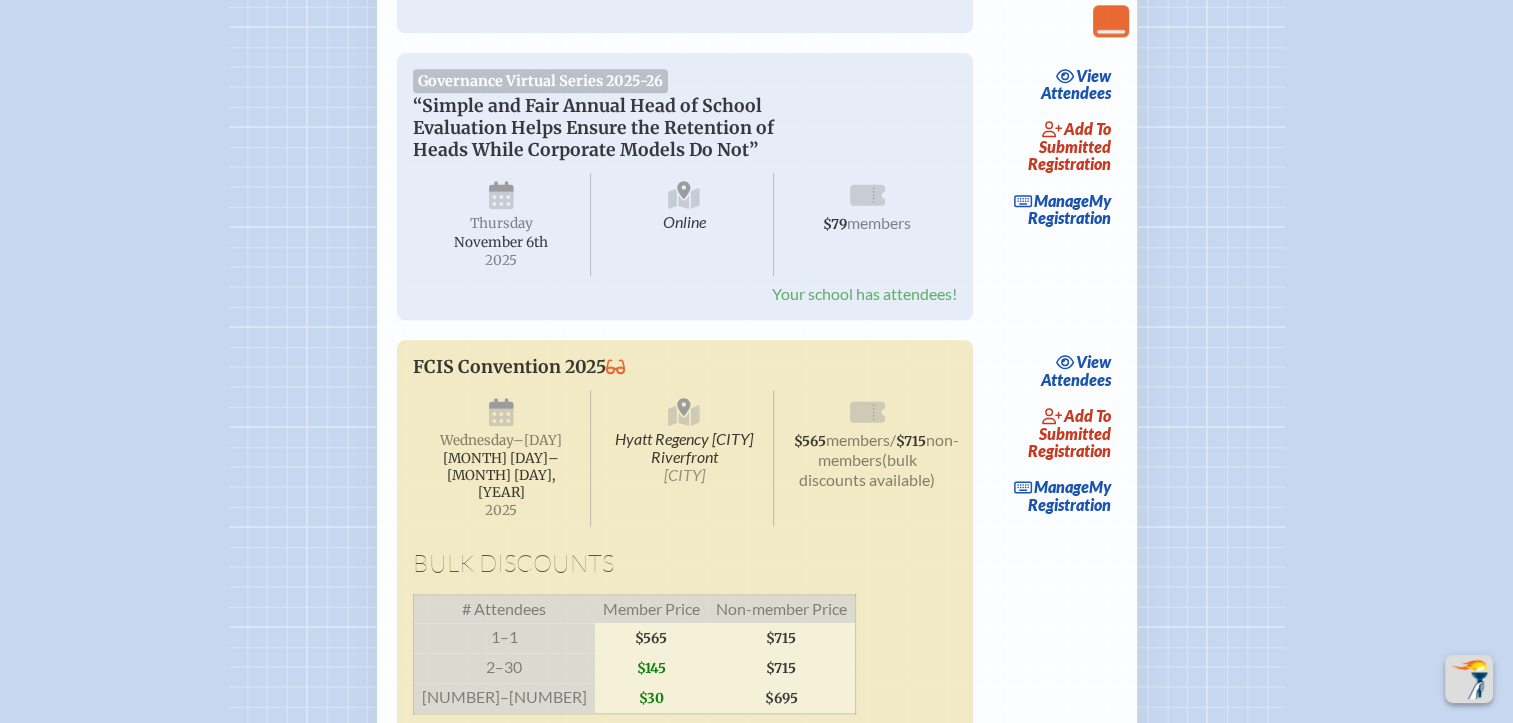 scroll, scrollTop: 2700, scrollLeft: 0, axis: vertical 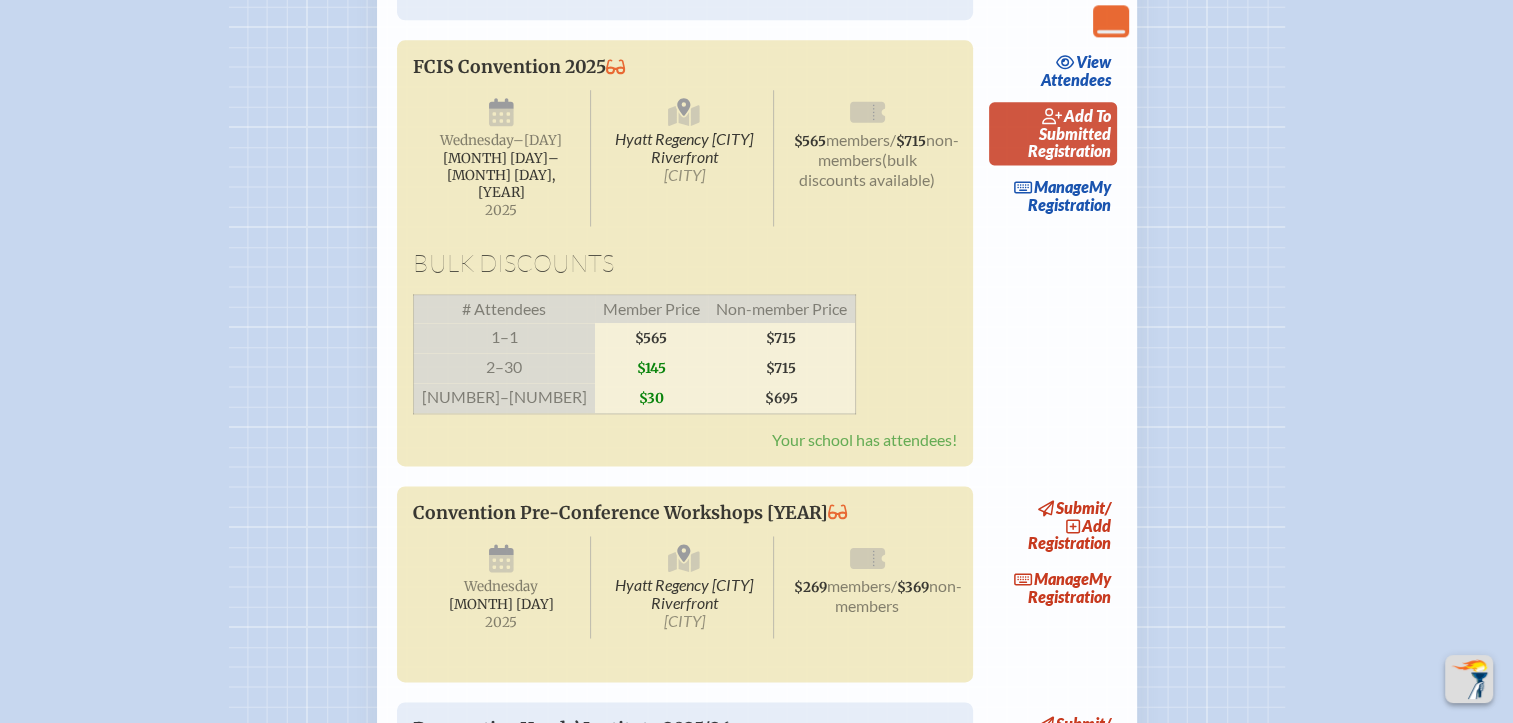 click on "add to submitted" at bounding box center [1075, 124] 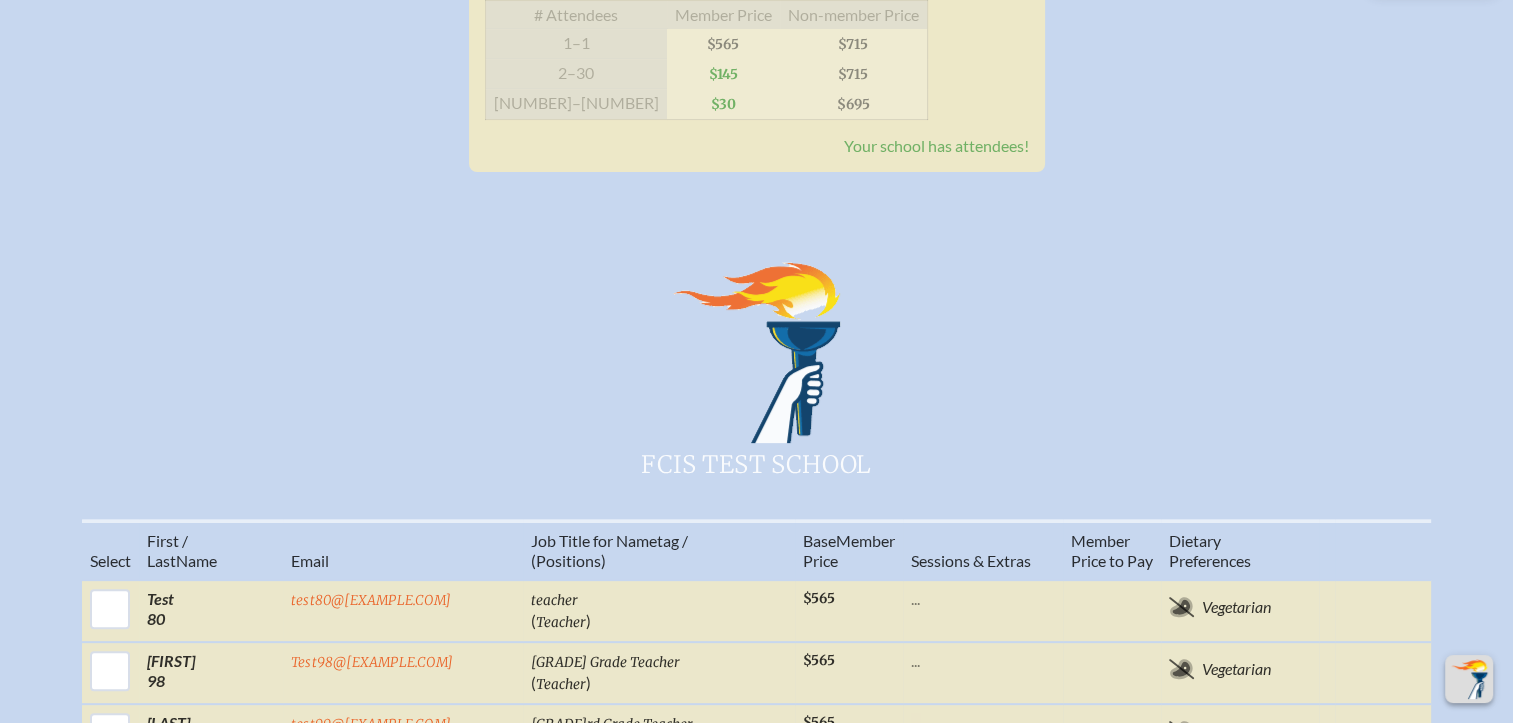 scroll, scrollTop: 900, scrollLeft: 0, axis: vertical 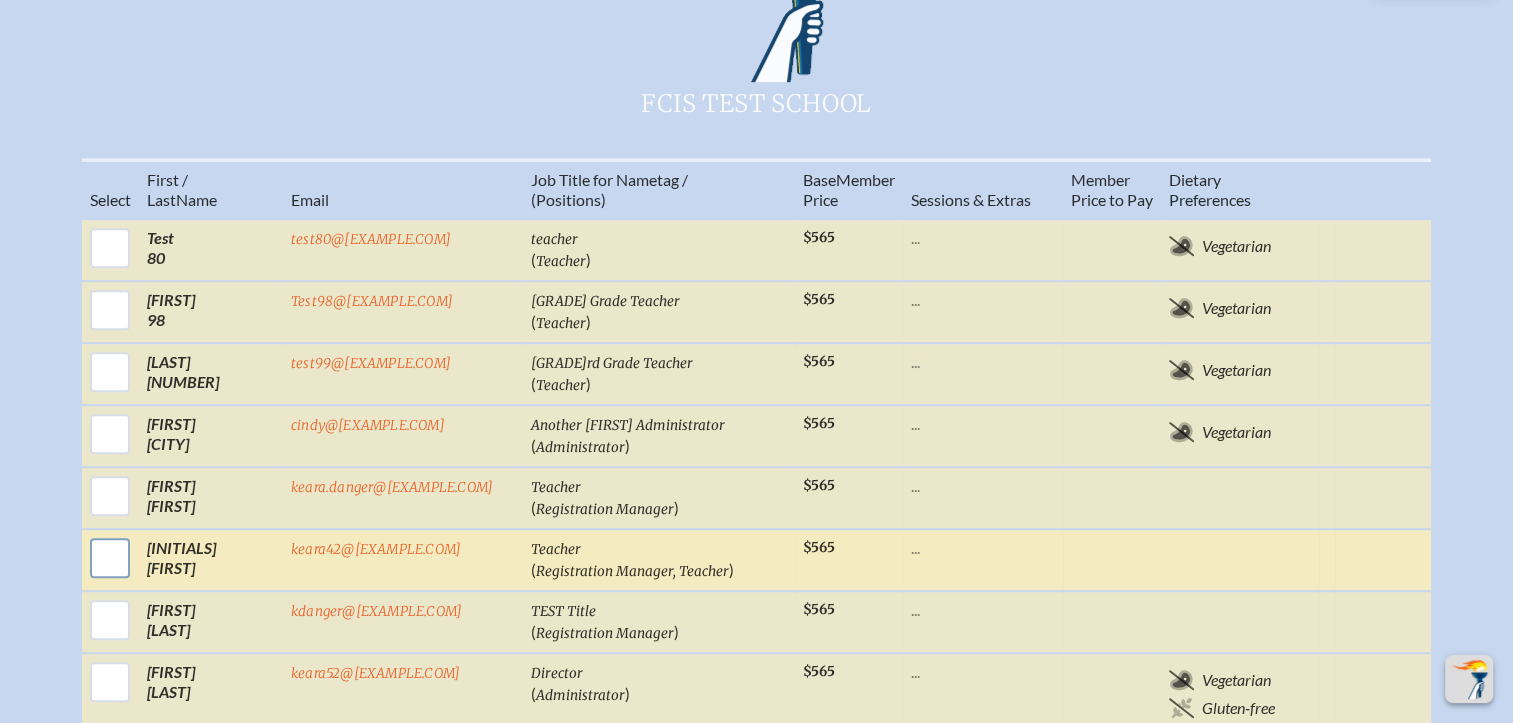 click at bounding box center (110, 558) 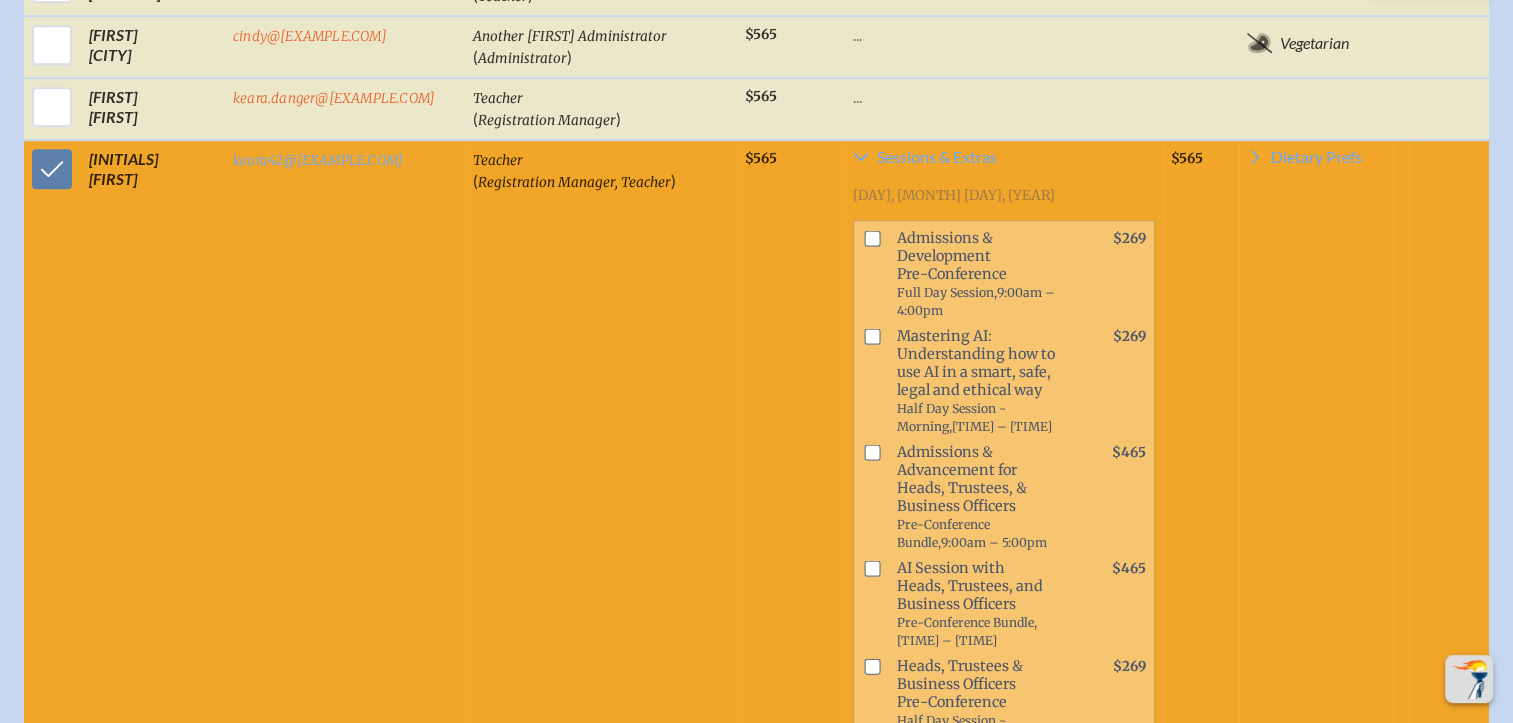 scroll, scrollTop: 1300, scrollLeft: 0, axis: vertical 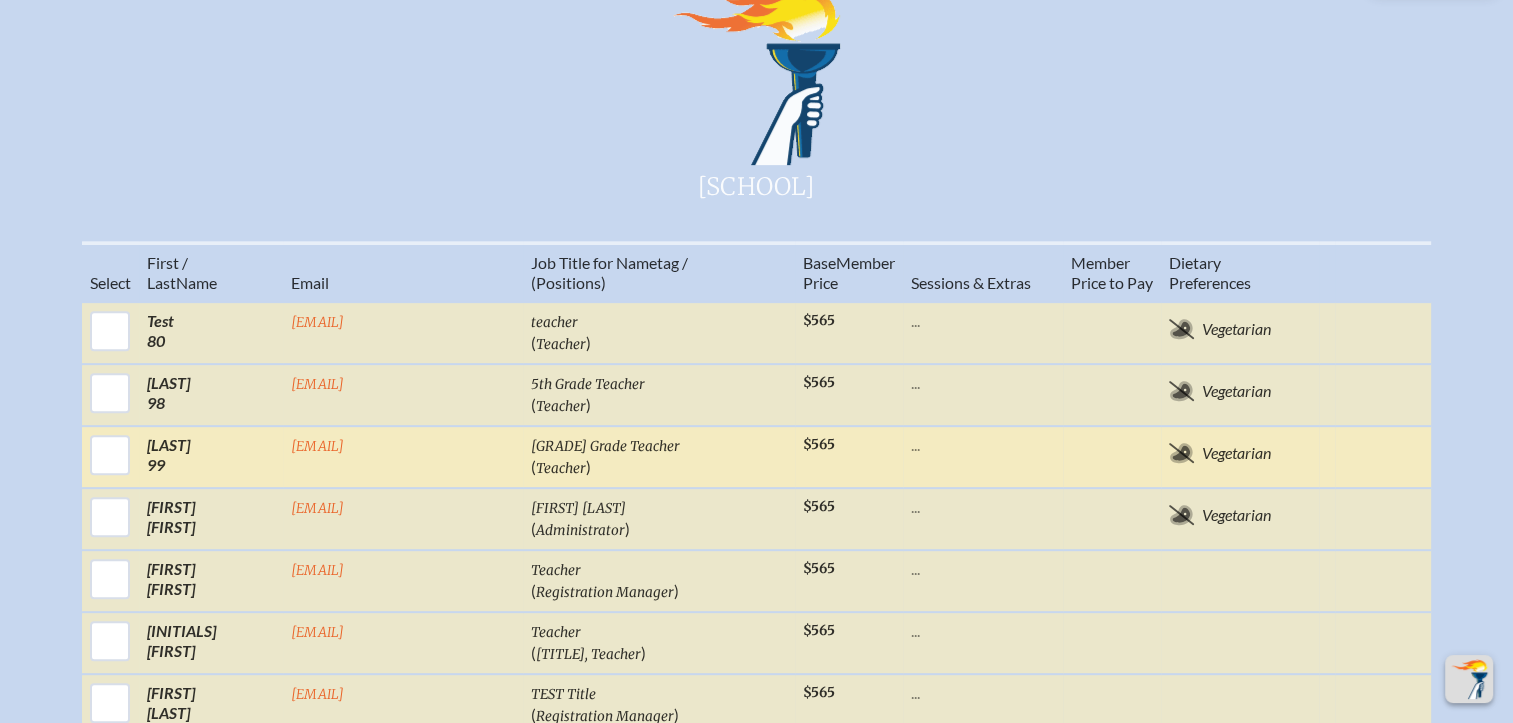 drag, startPoint x: 110, startPoint y: 366, endPoint x: 127, endPoint y: 362, distance: 17.464249 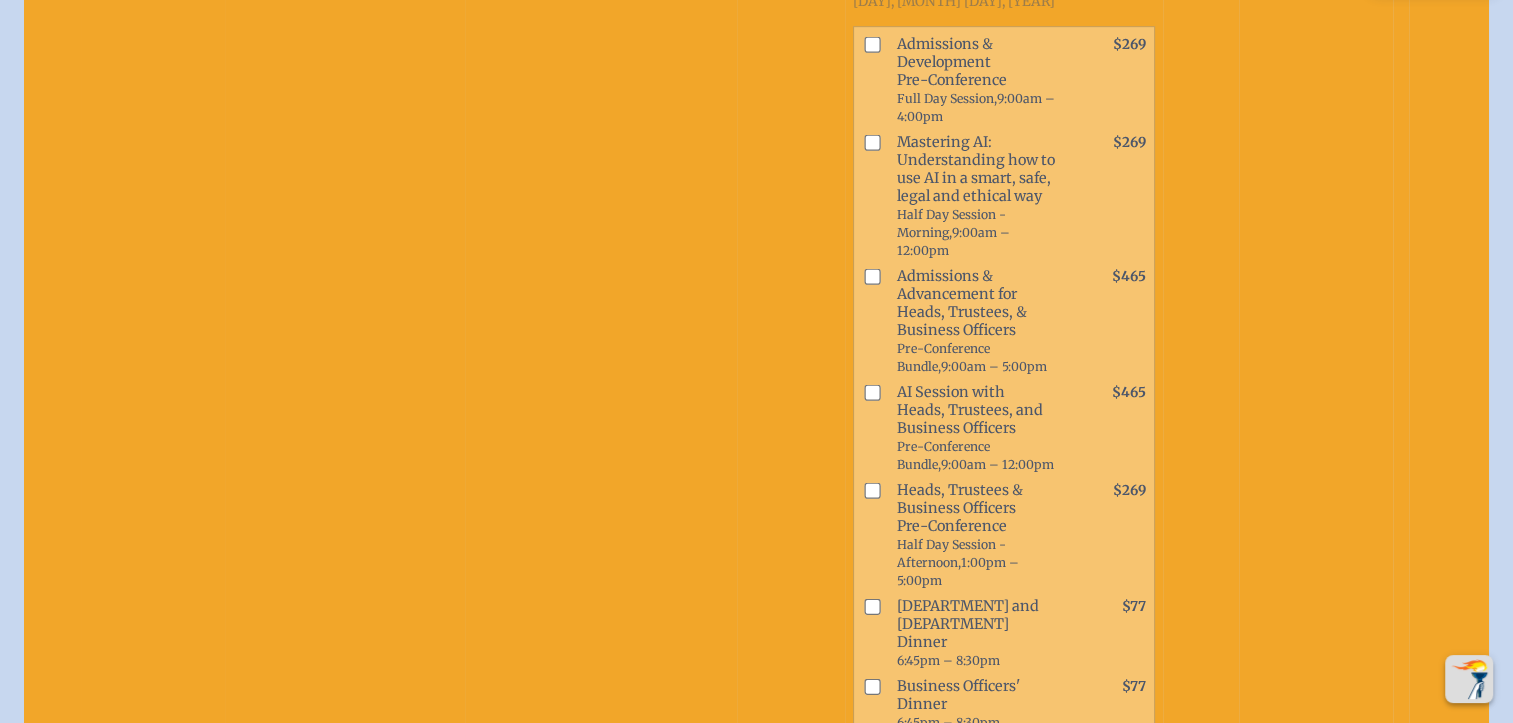 scroll, scrollTop: 1200, scrollLeft: 0, axis: vertical 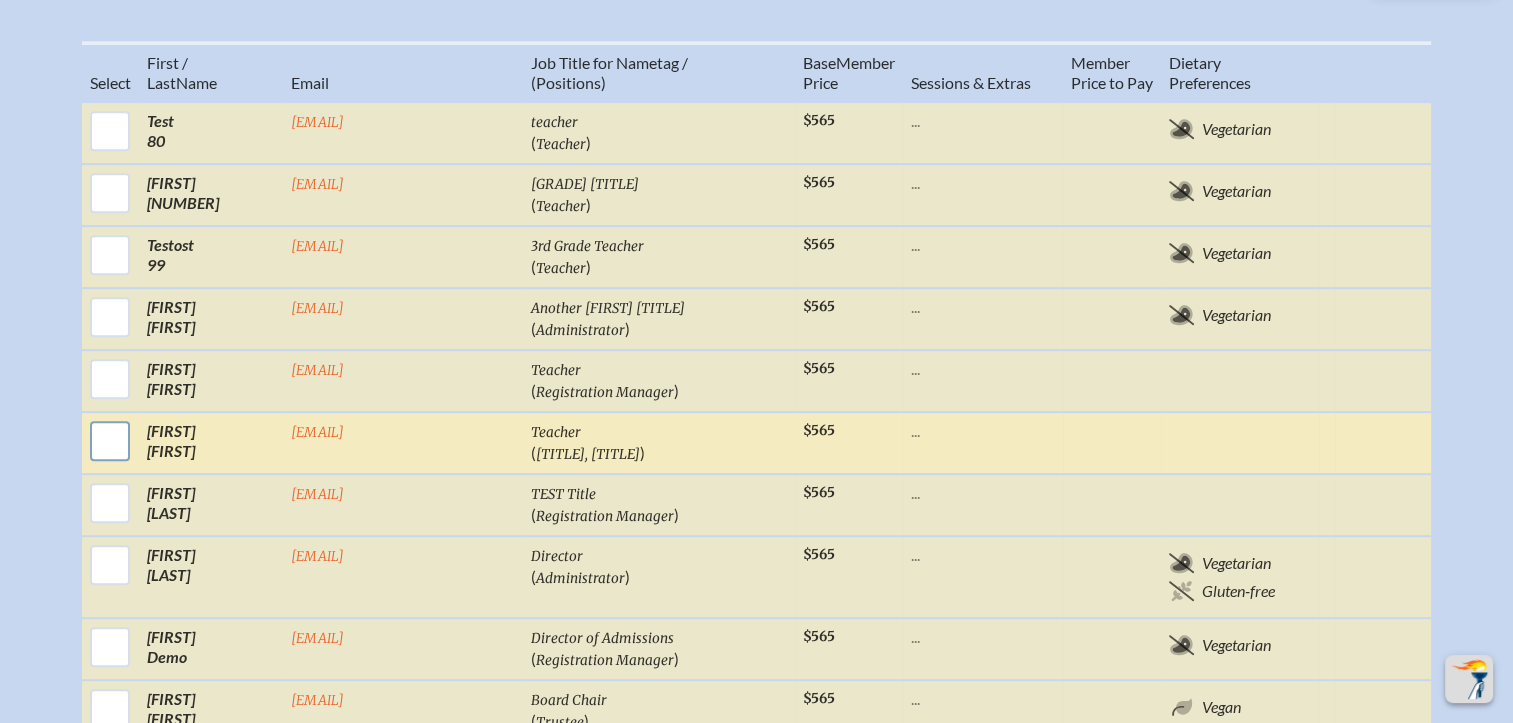 click at bounding box center [110, 441] 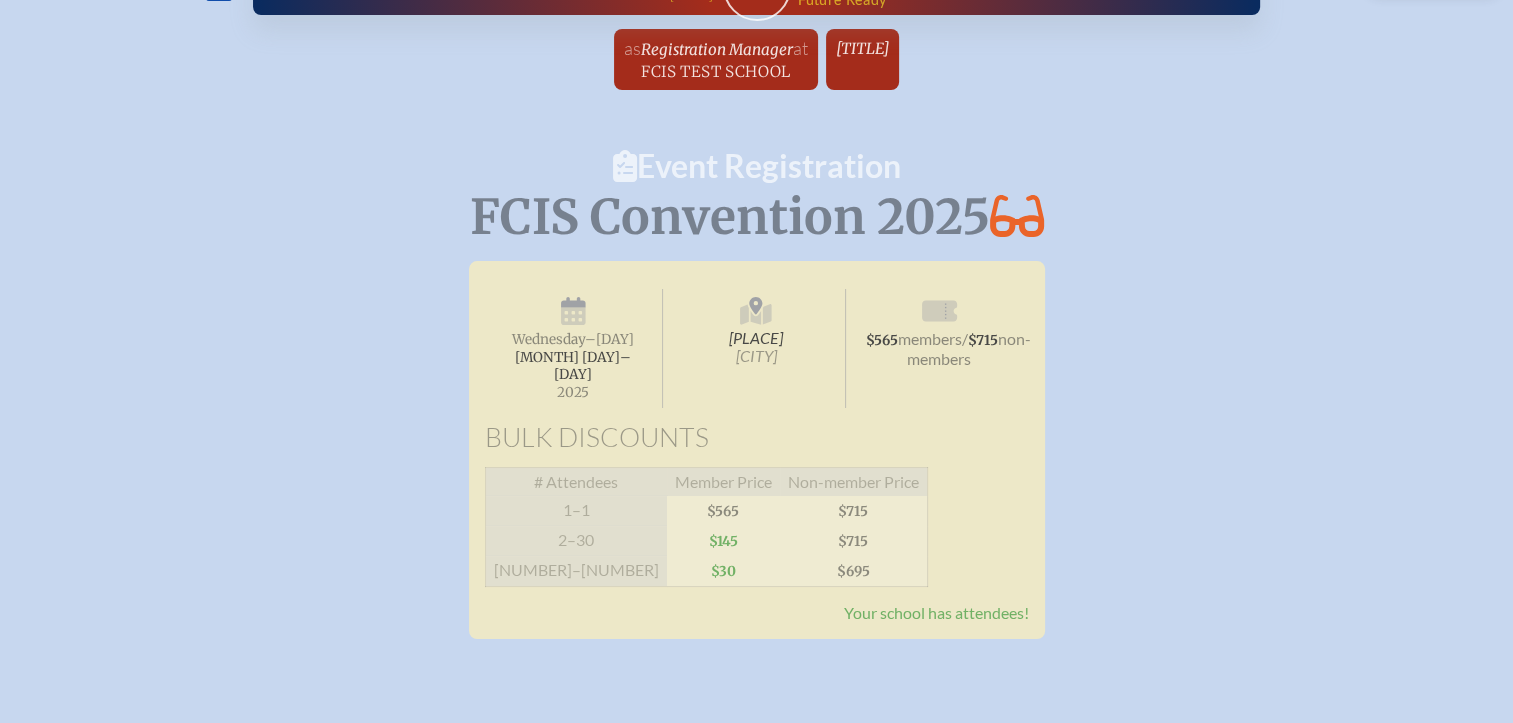 scroll, scrollTop: 0, scrollLeft: 0, axis: both 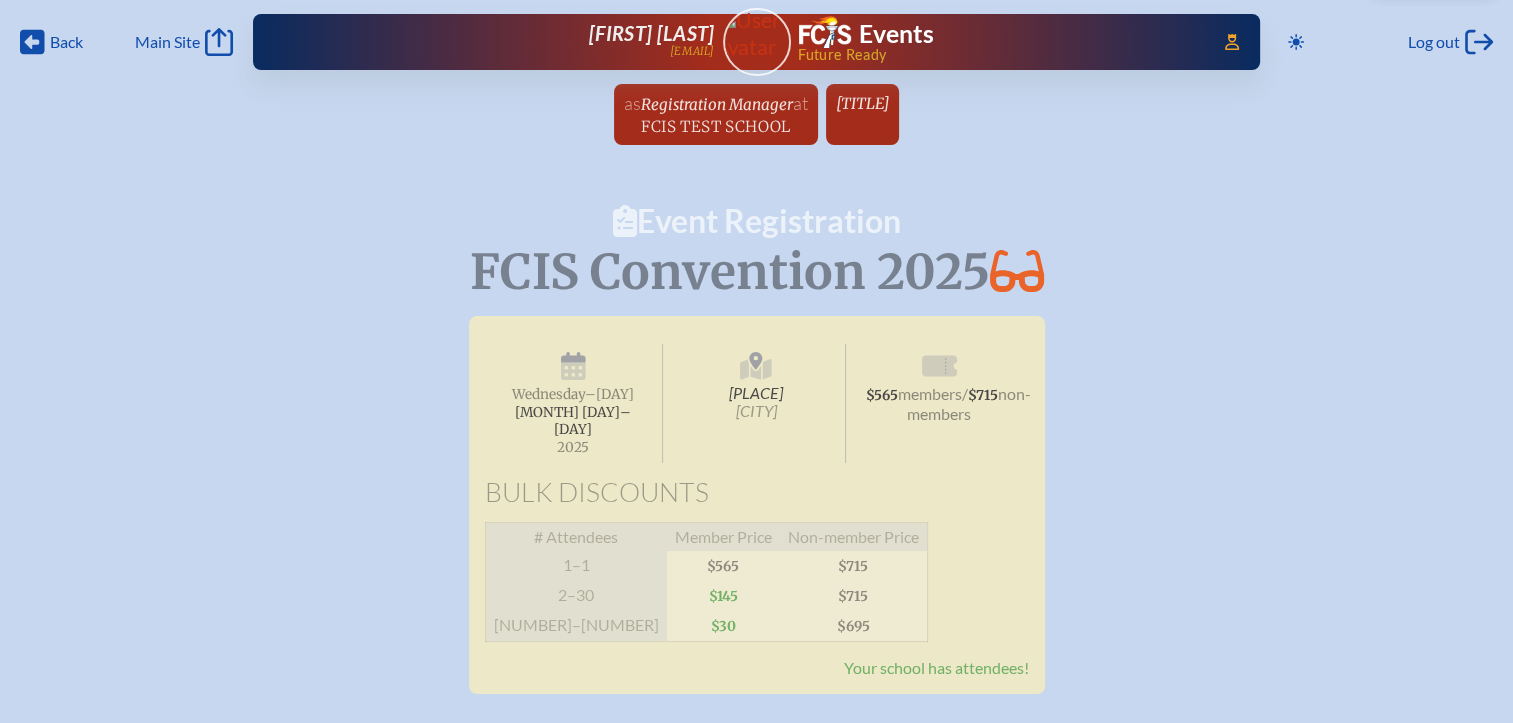 click on "[SCHOOL]" at bounding box center [715, 126] 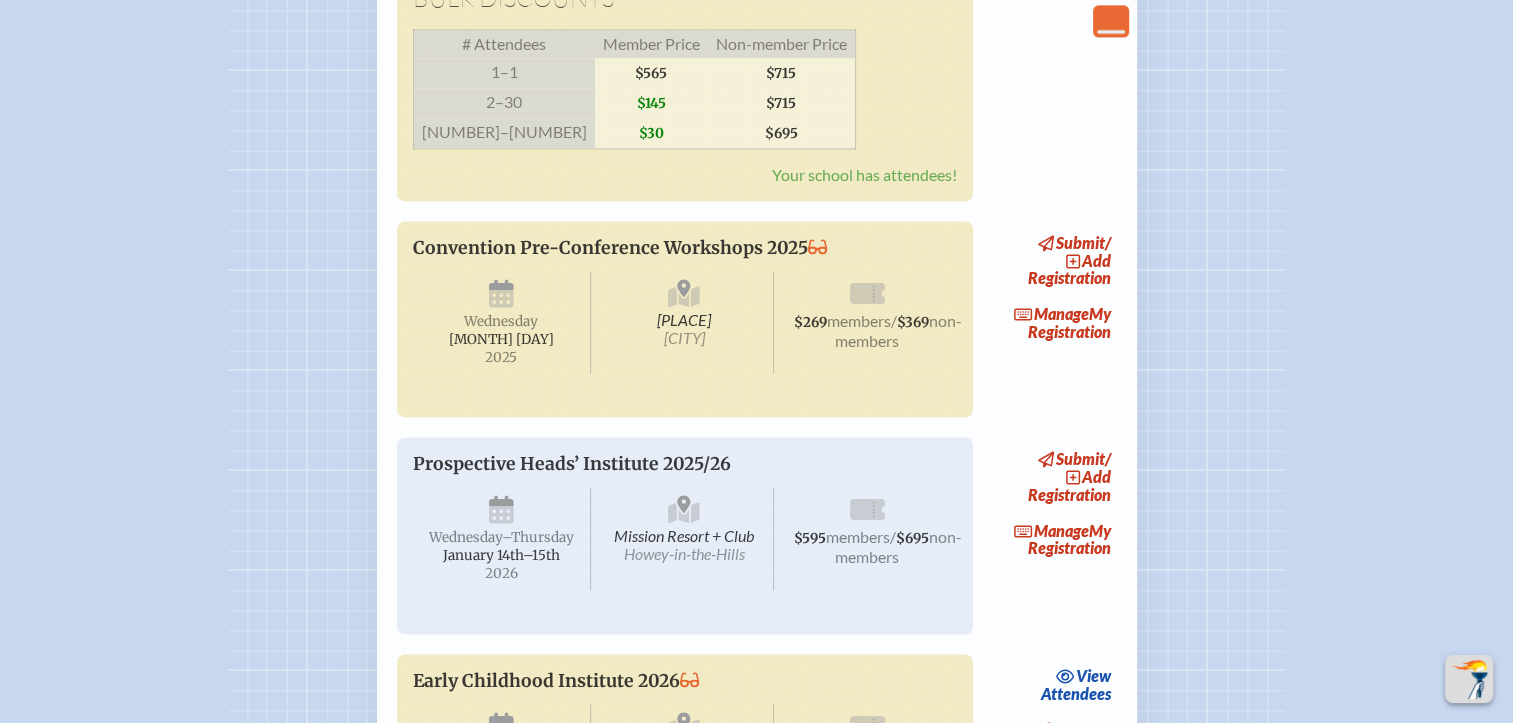 scroll, scrollTop: 2900, scrollLeft: 0, axis: vertical 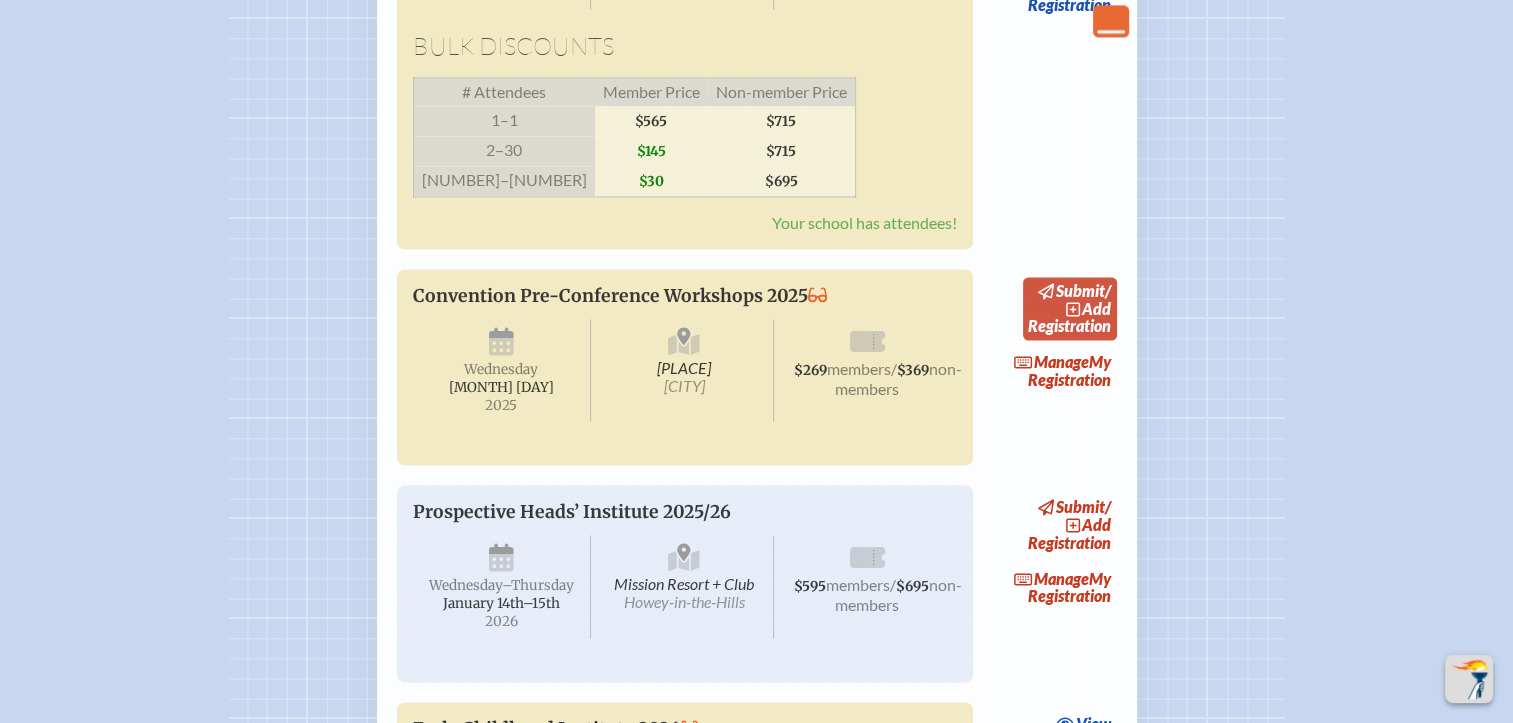 click on "add" at bounding box center [1096, 308] 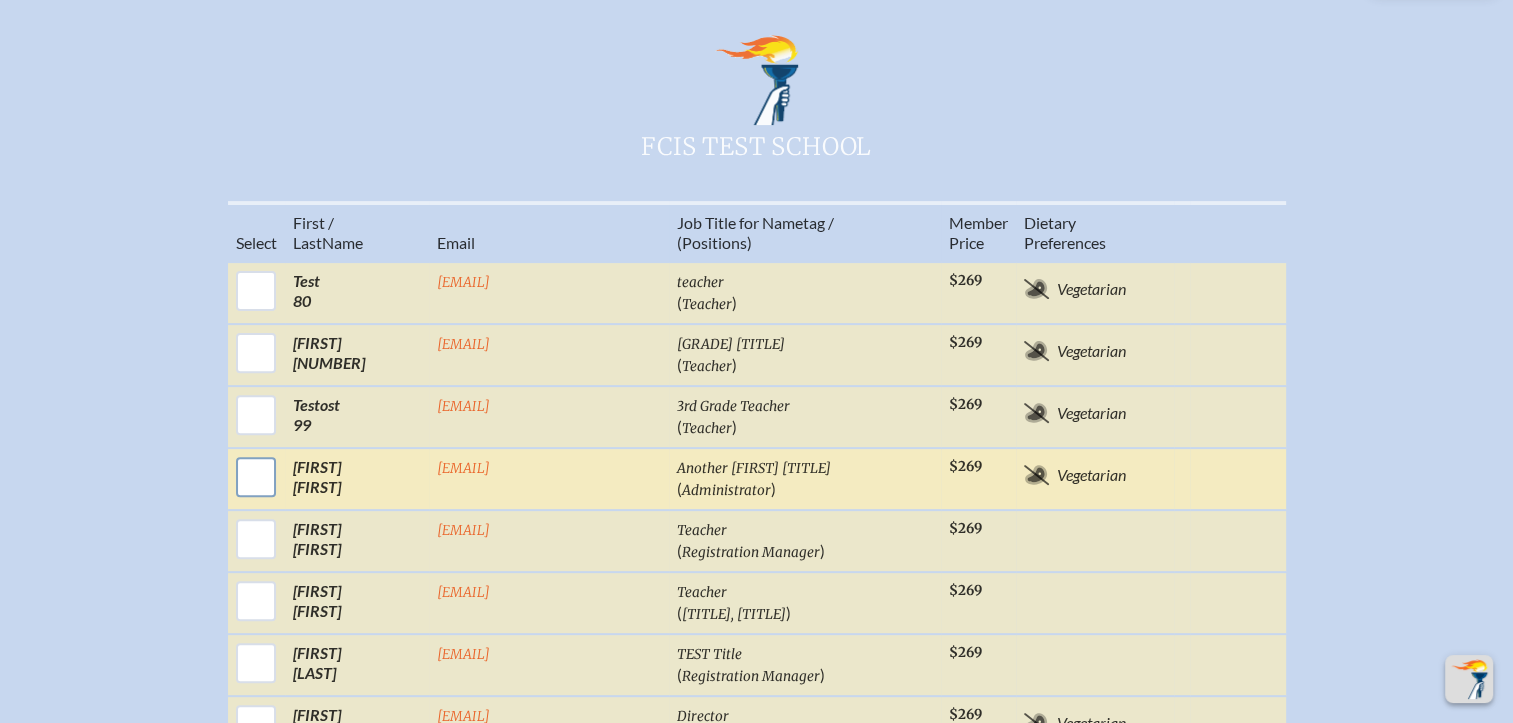 scroll, scrollTop: 800, scrollLeft: 0, axis: vertical 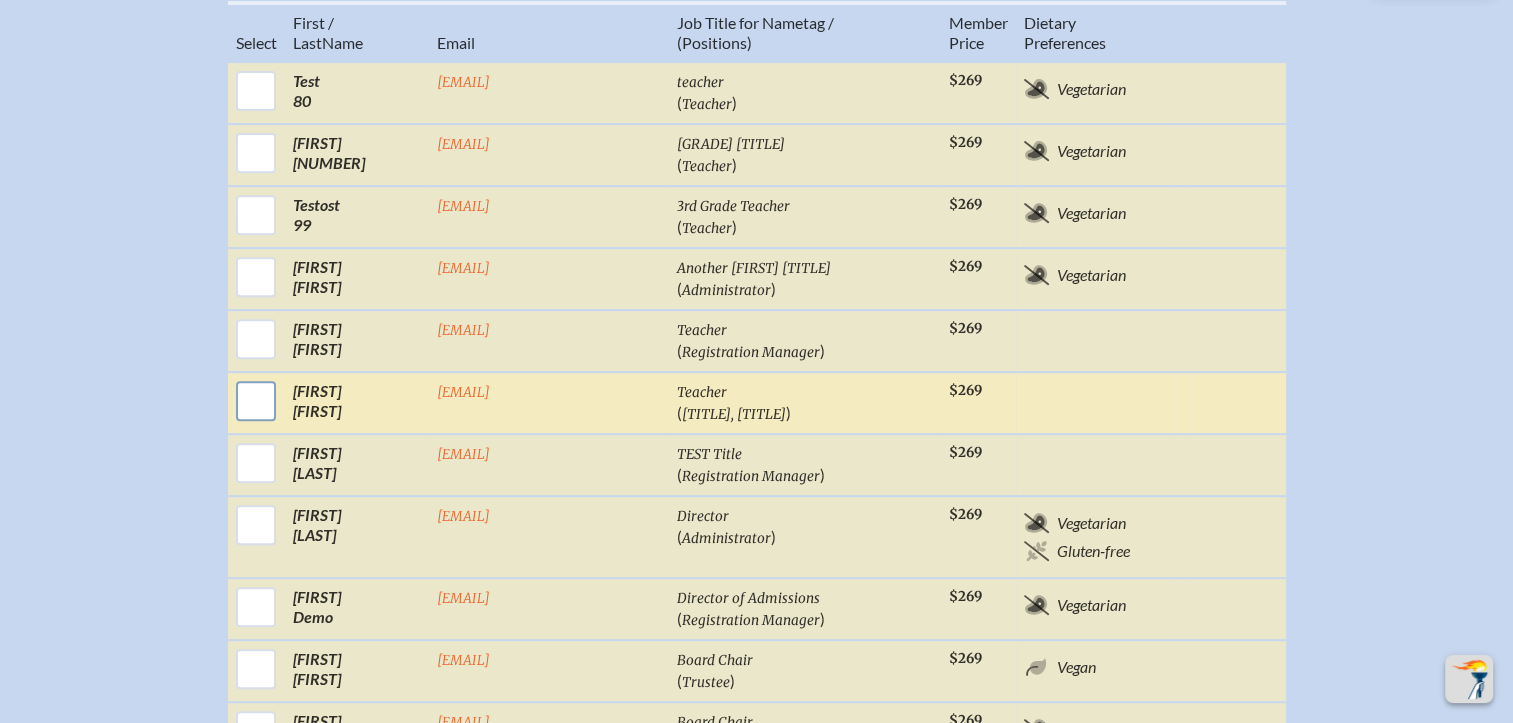 click at bounding box center [256, 401] 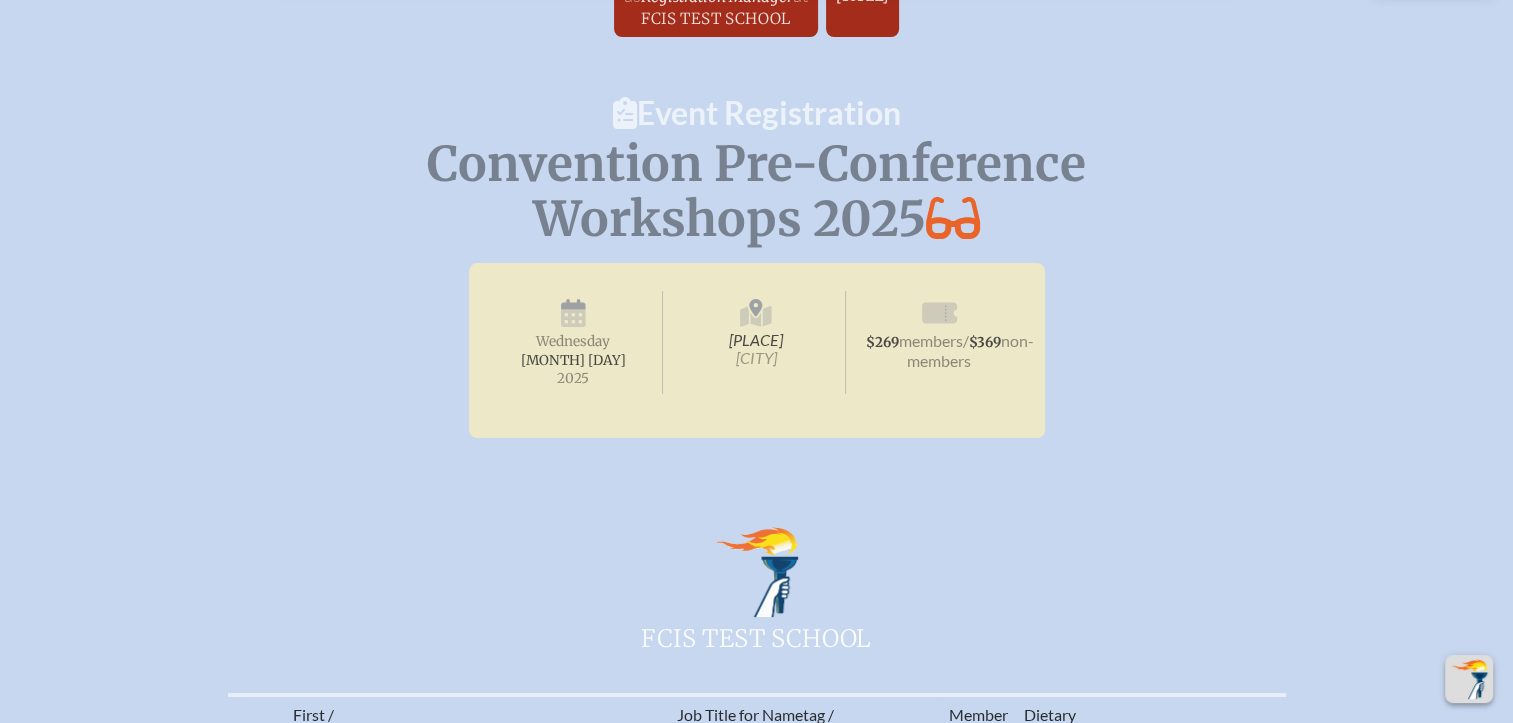 scroll, scrollTop: 100, scrollLeft: 0, axis: vertical 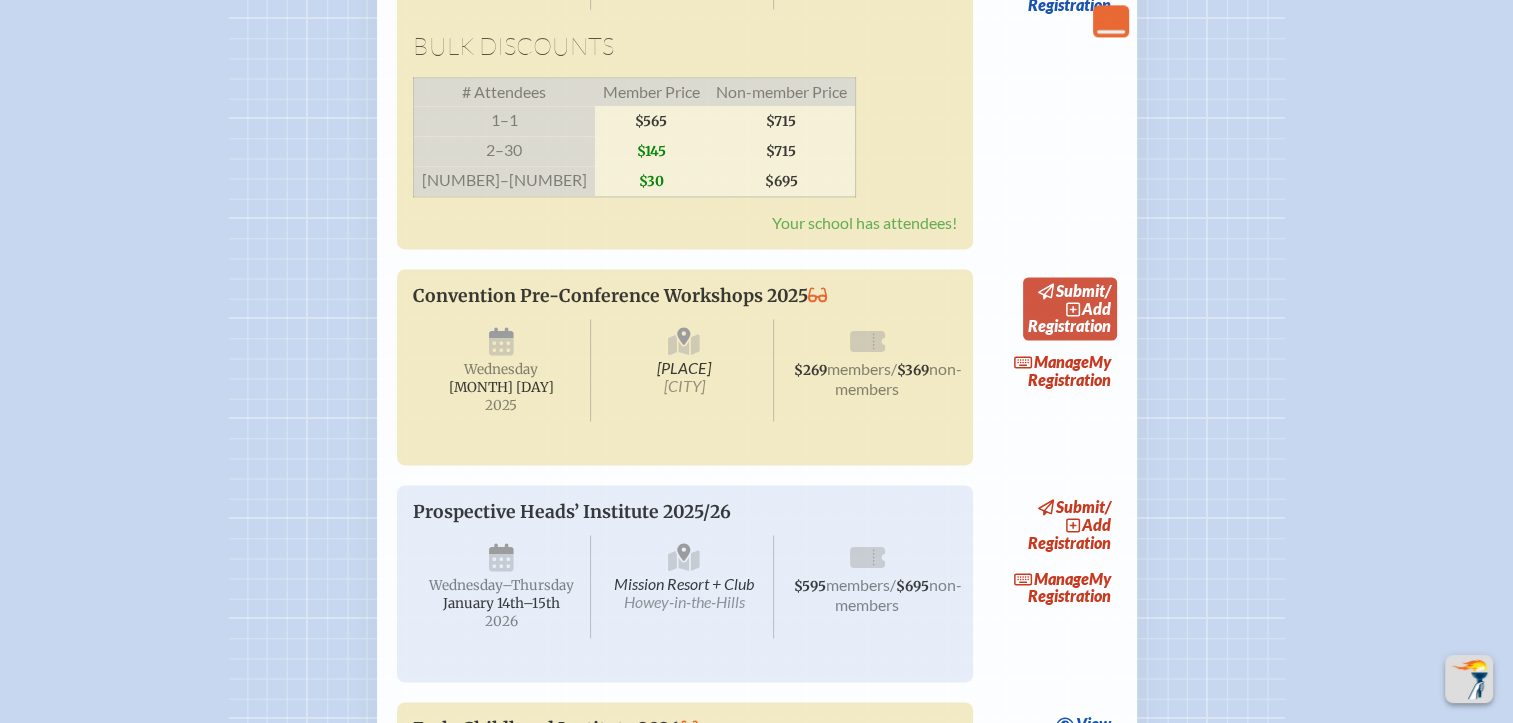 click on "submit  /  add  Registration" at bounding box center [1070, 308] 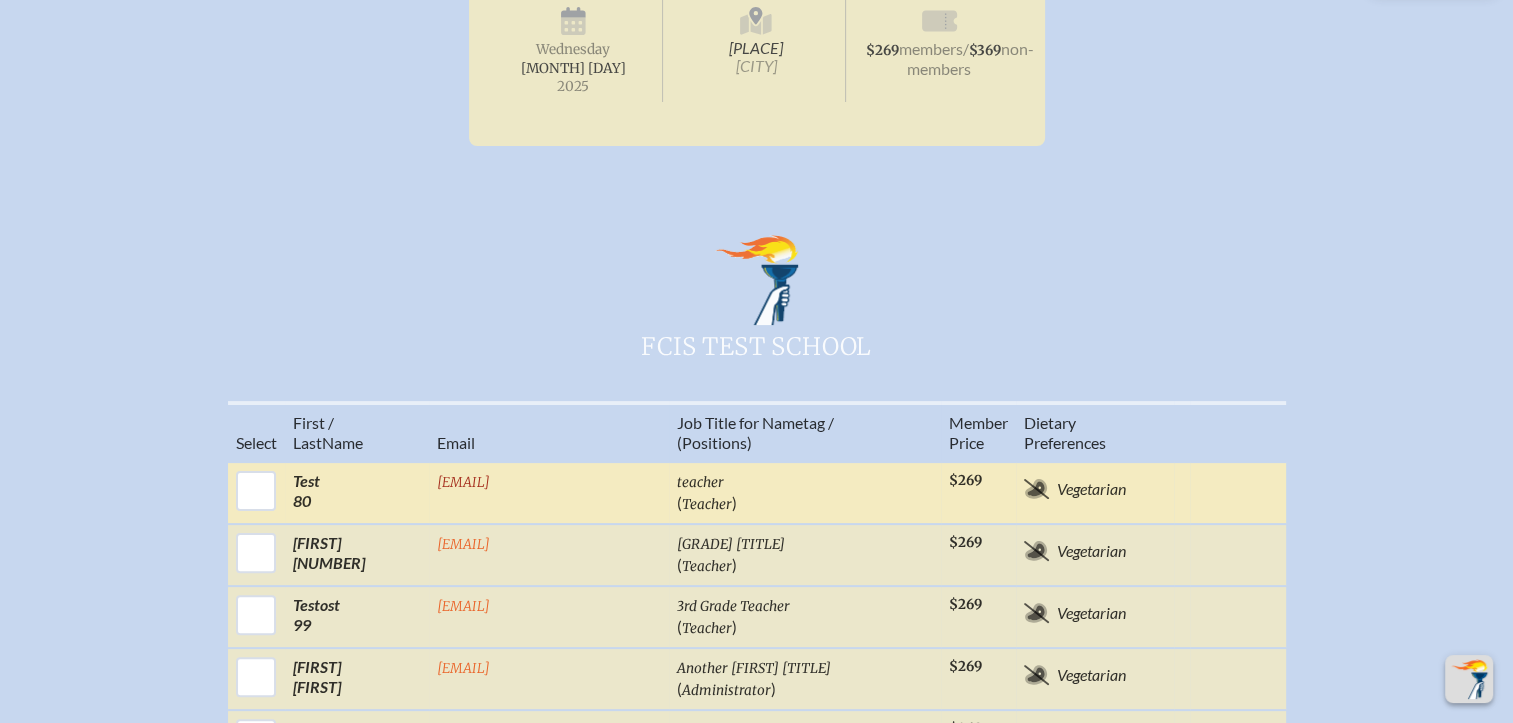scroll, scrollTop: 700, scrollLeft: 0, axis: vertical 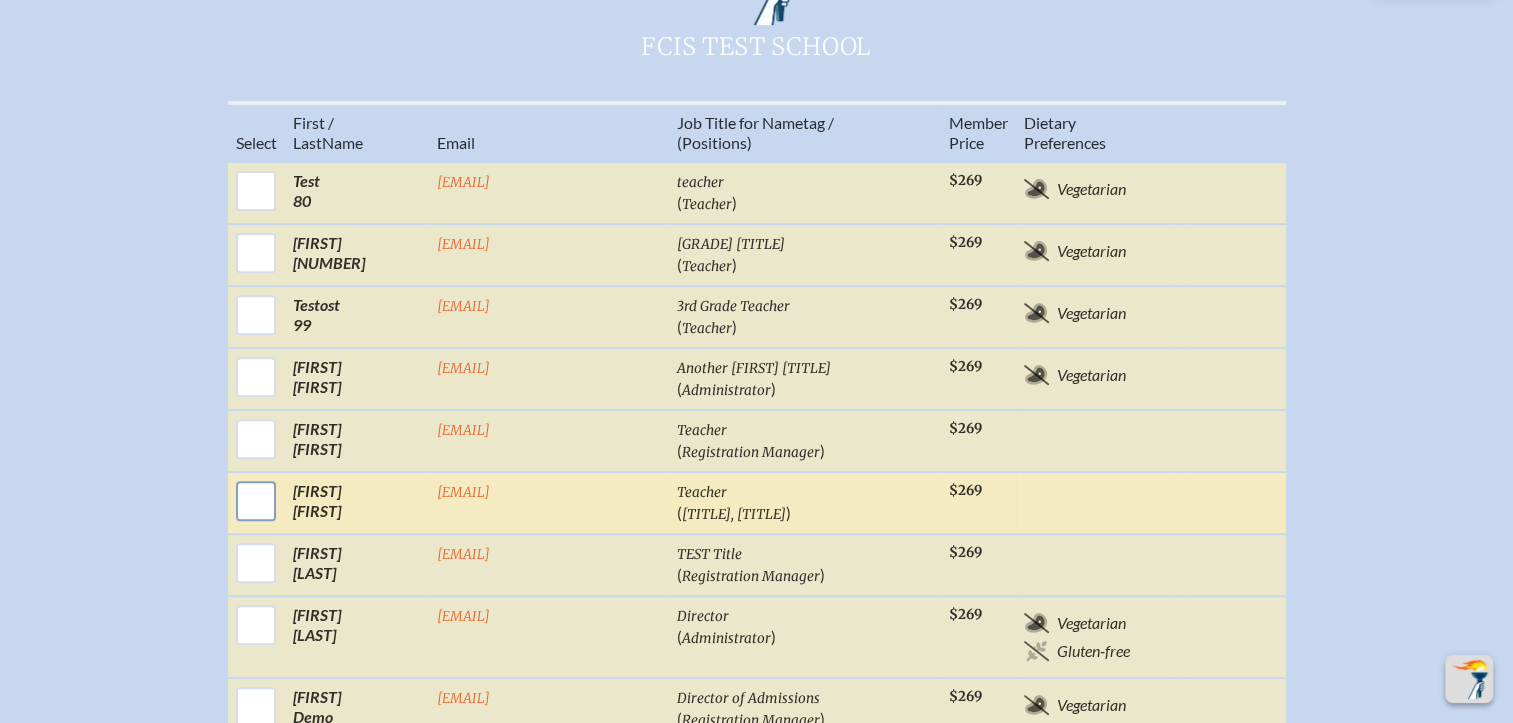 click at bounding box center (256, 501) 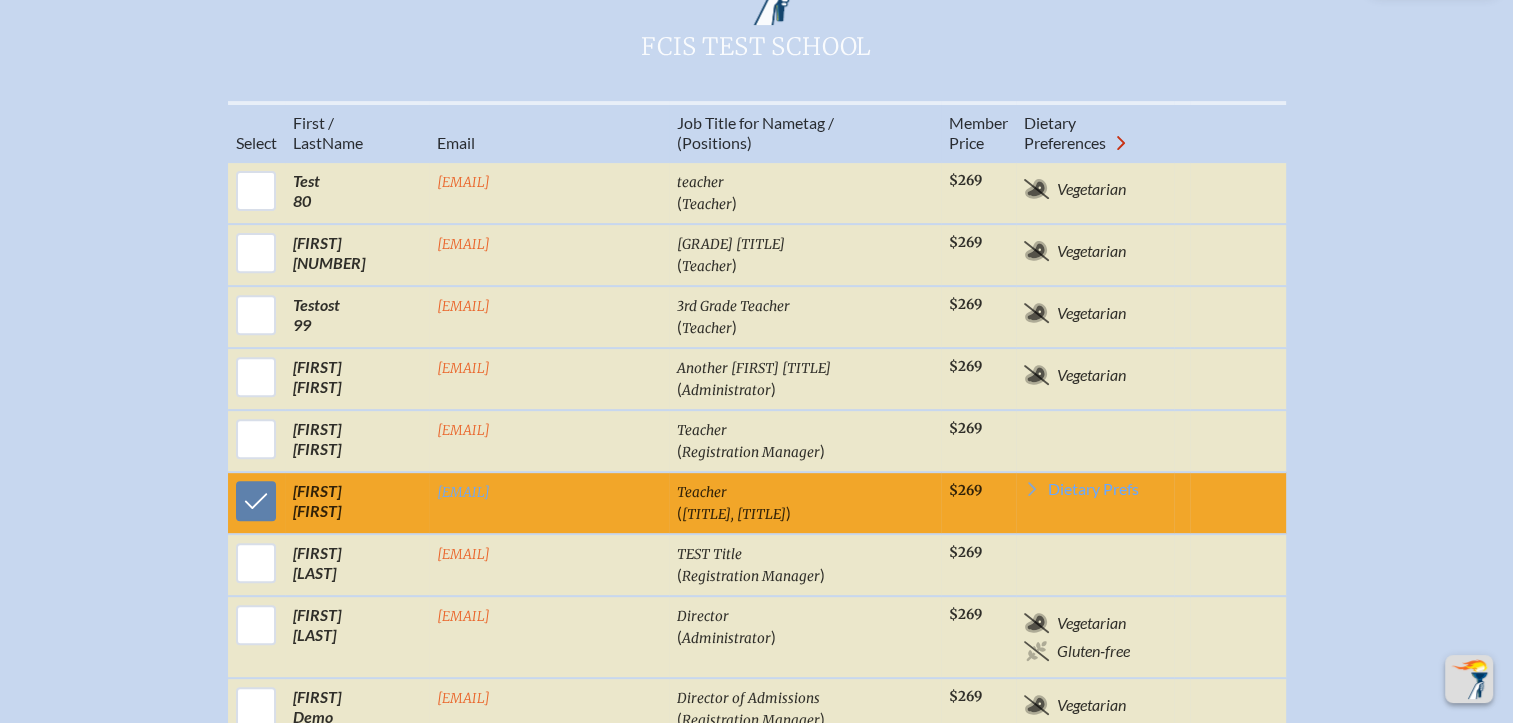 scroll, scrollTop: 900, scrollLeft: 0, axis: vertical 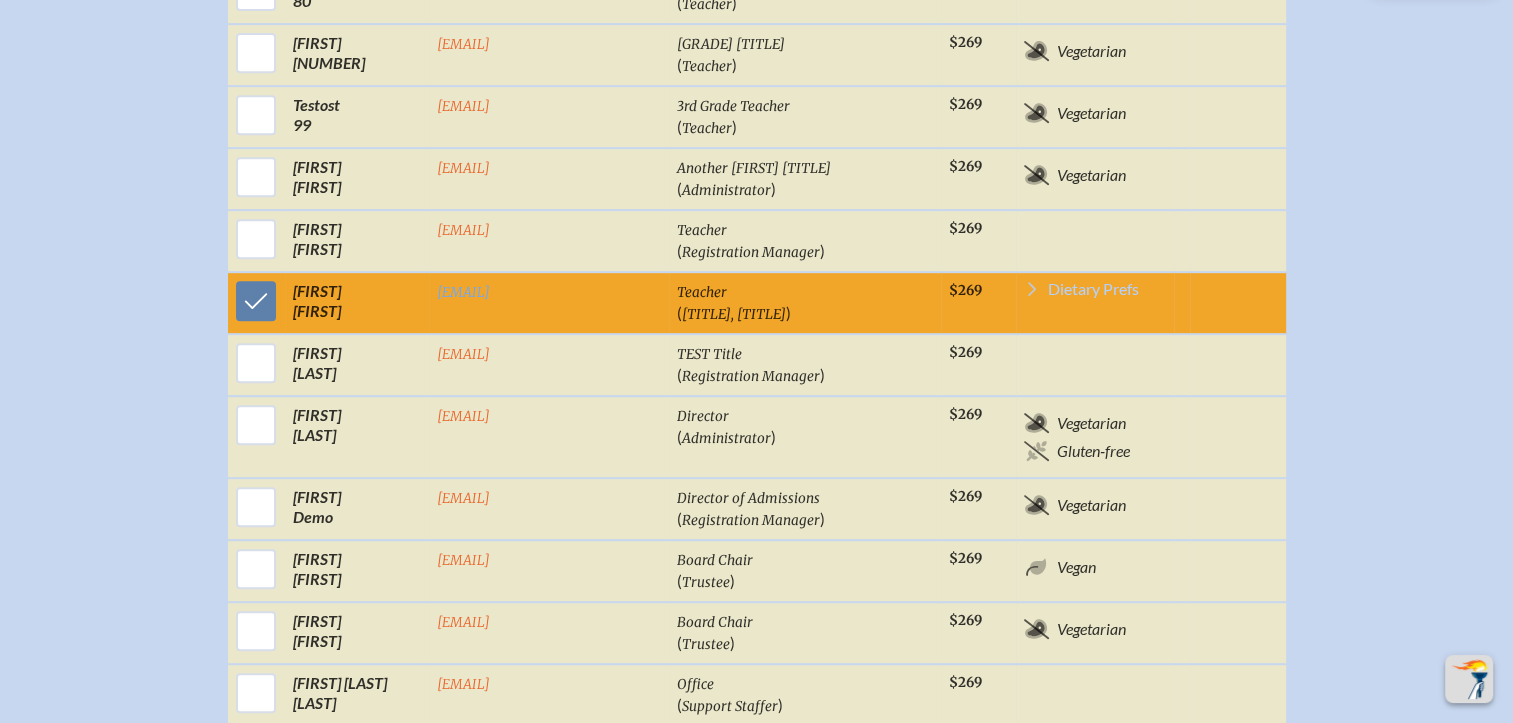 click 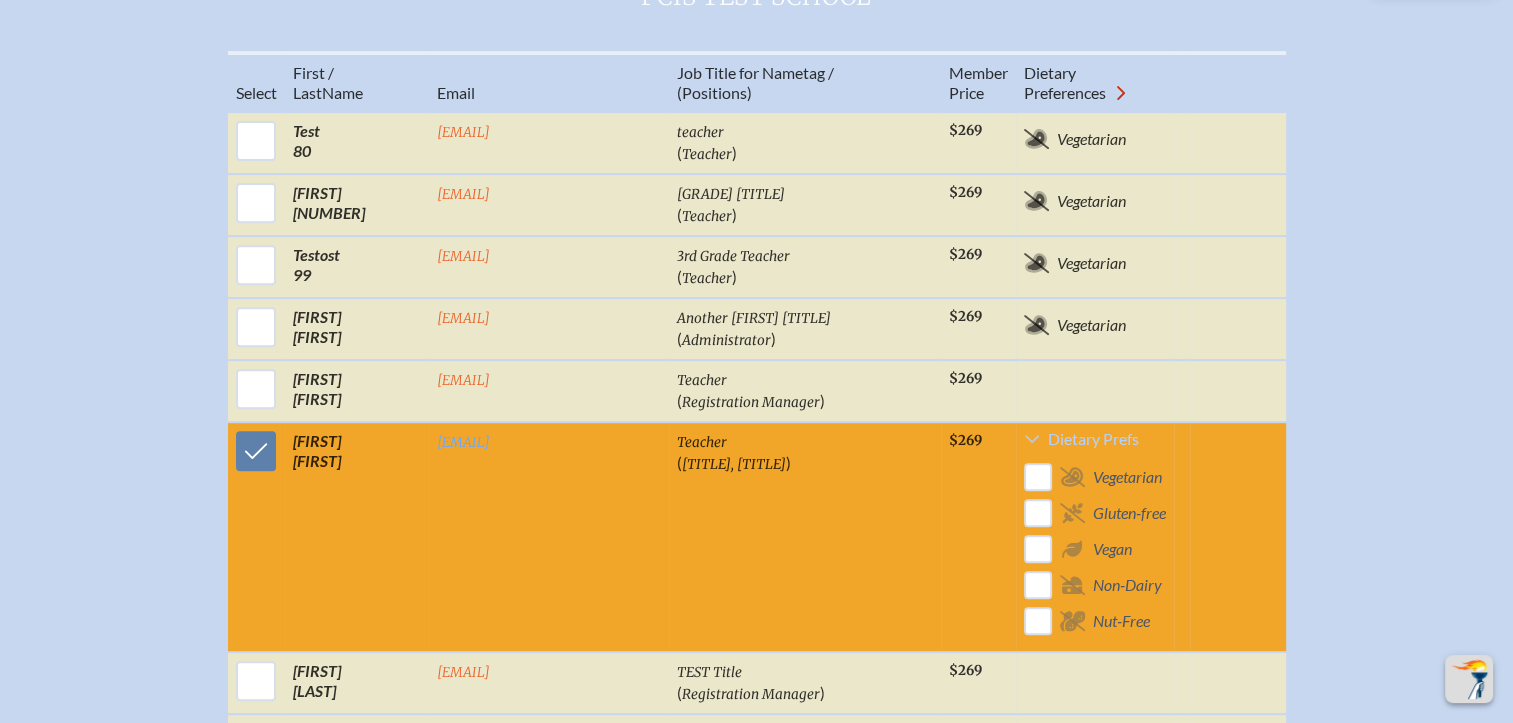 scroll, scrollTop: 800, scrollLeft: 0, axis: vertical 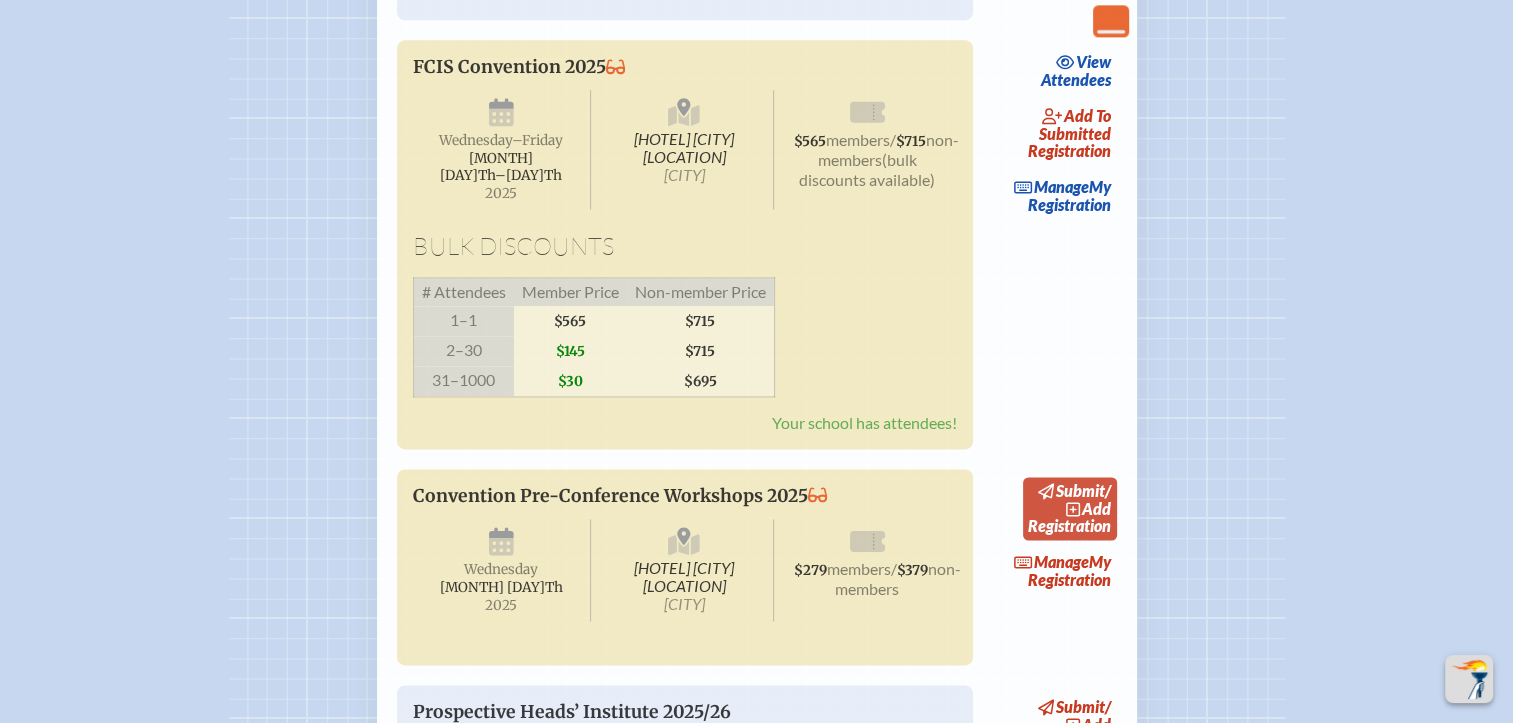click on "add" at bounding box center [1096, 508] 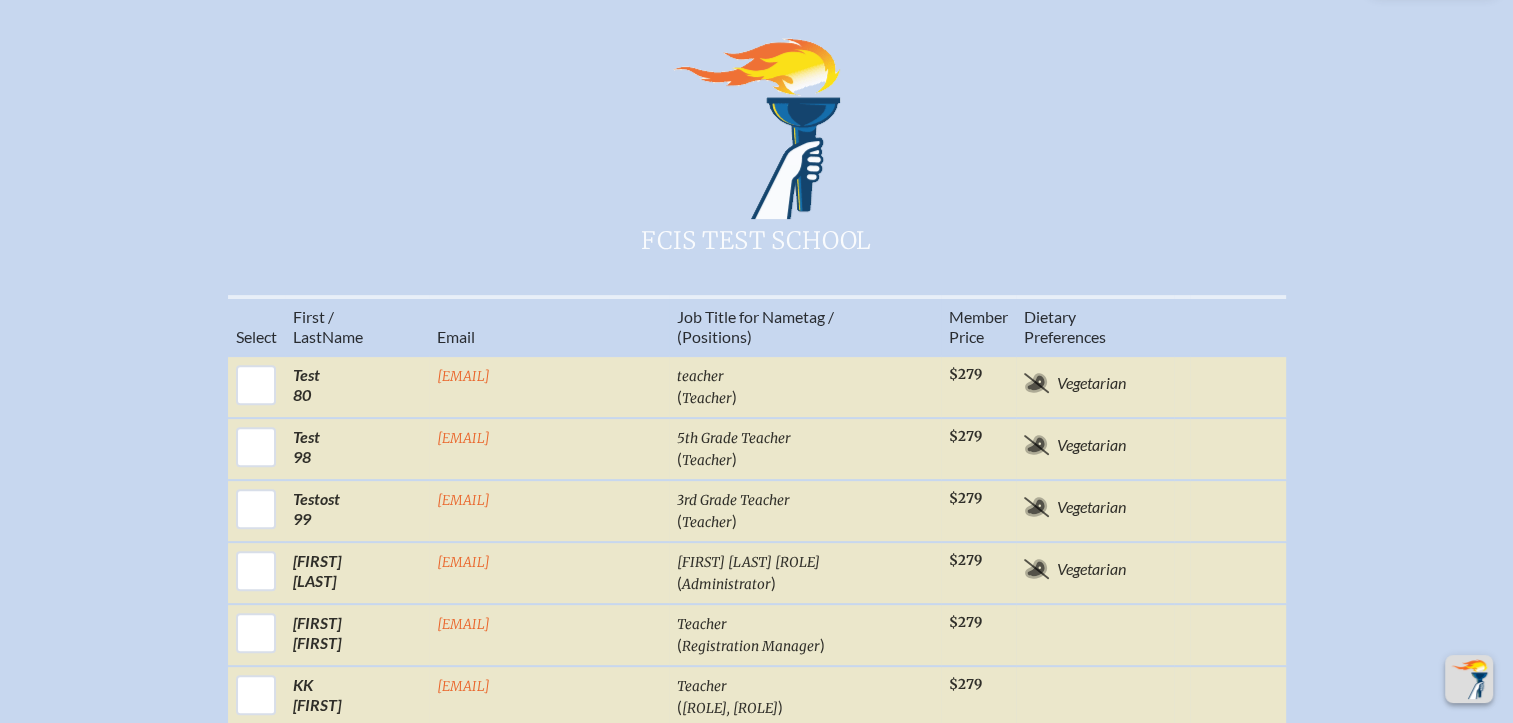 scroll, scrollTop: 600, scrollLeft: 0, axis: vertical 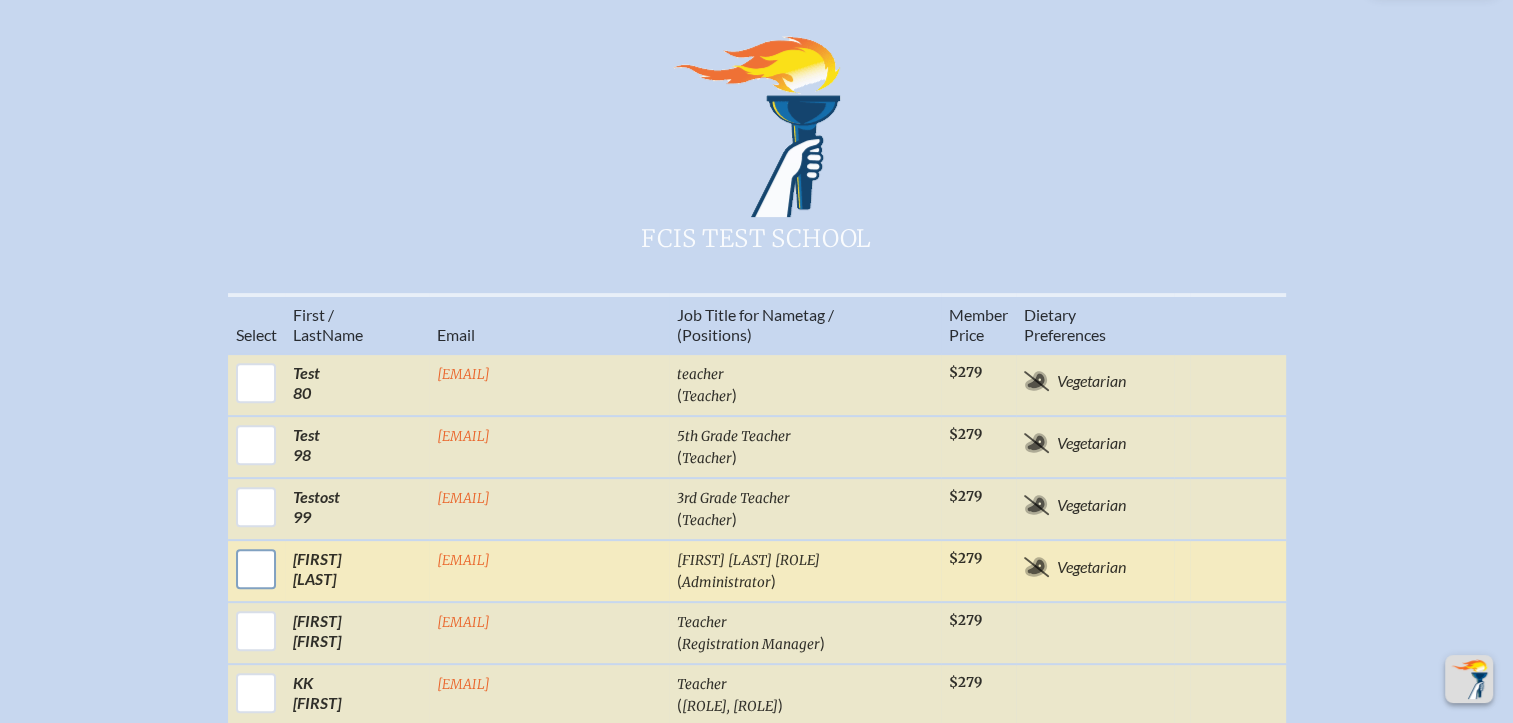 click at bounding box center (256, 569) 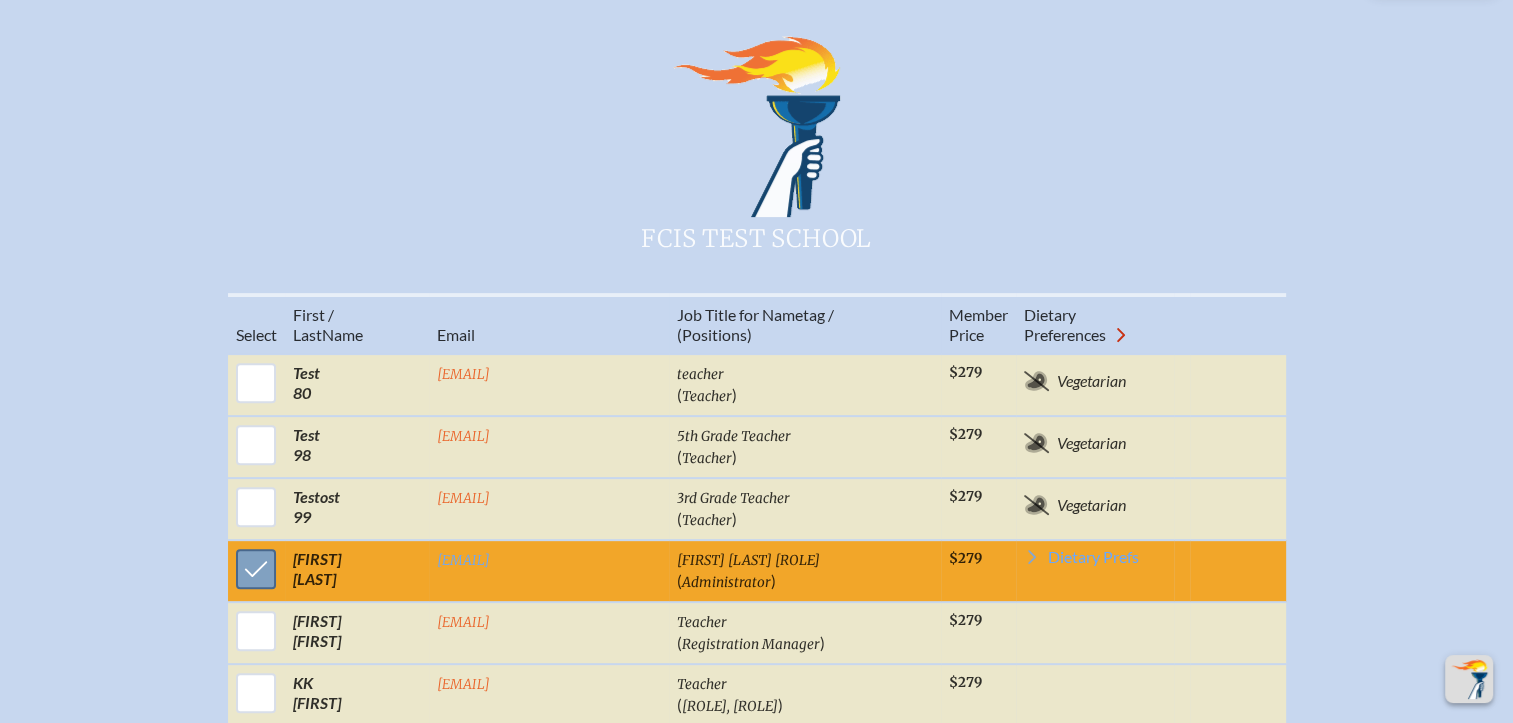 click at bounding box center (256, 569) 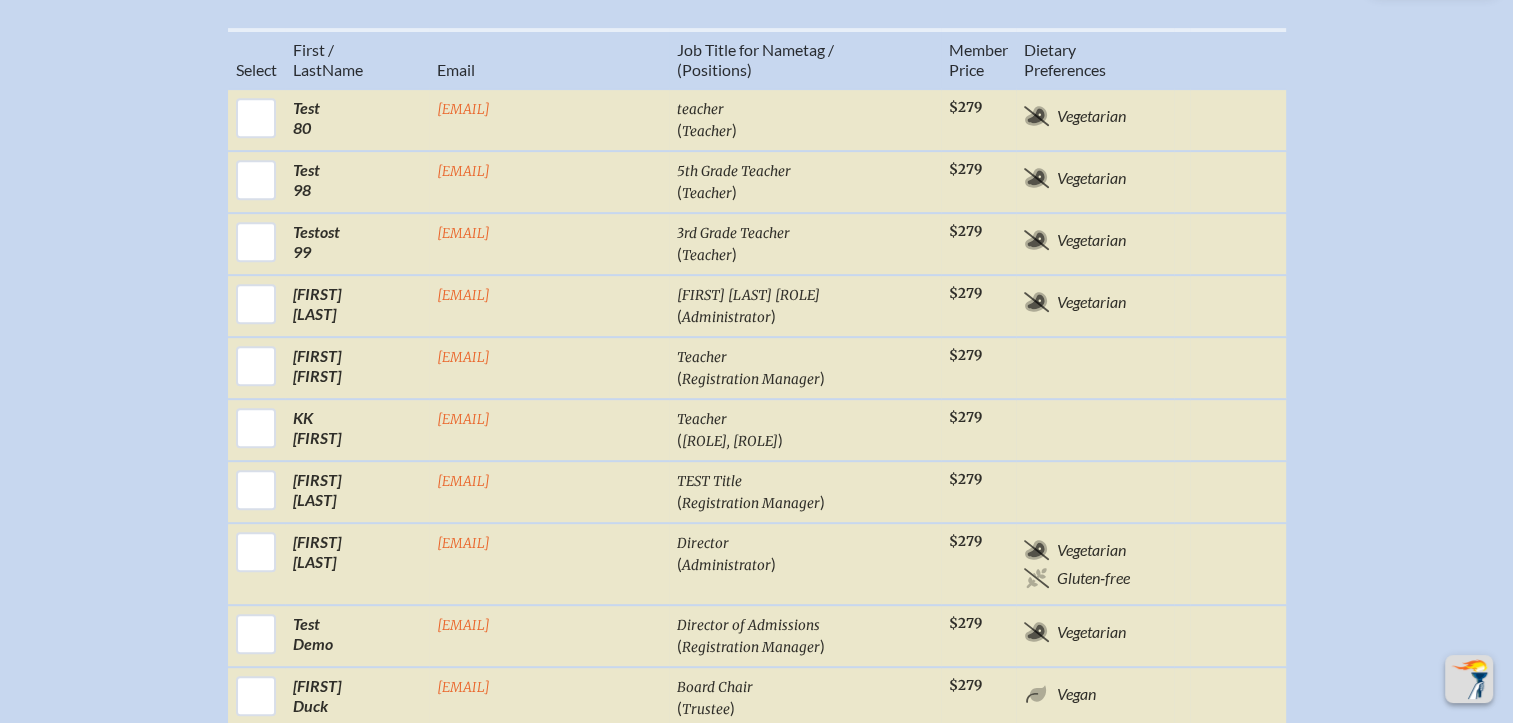 scroll, scrollTop: 900, scrollLeft: 0, axis: vertical 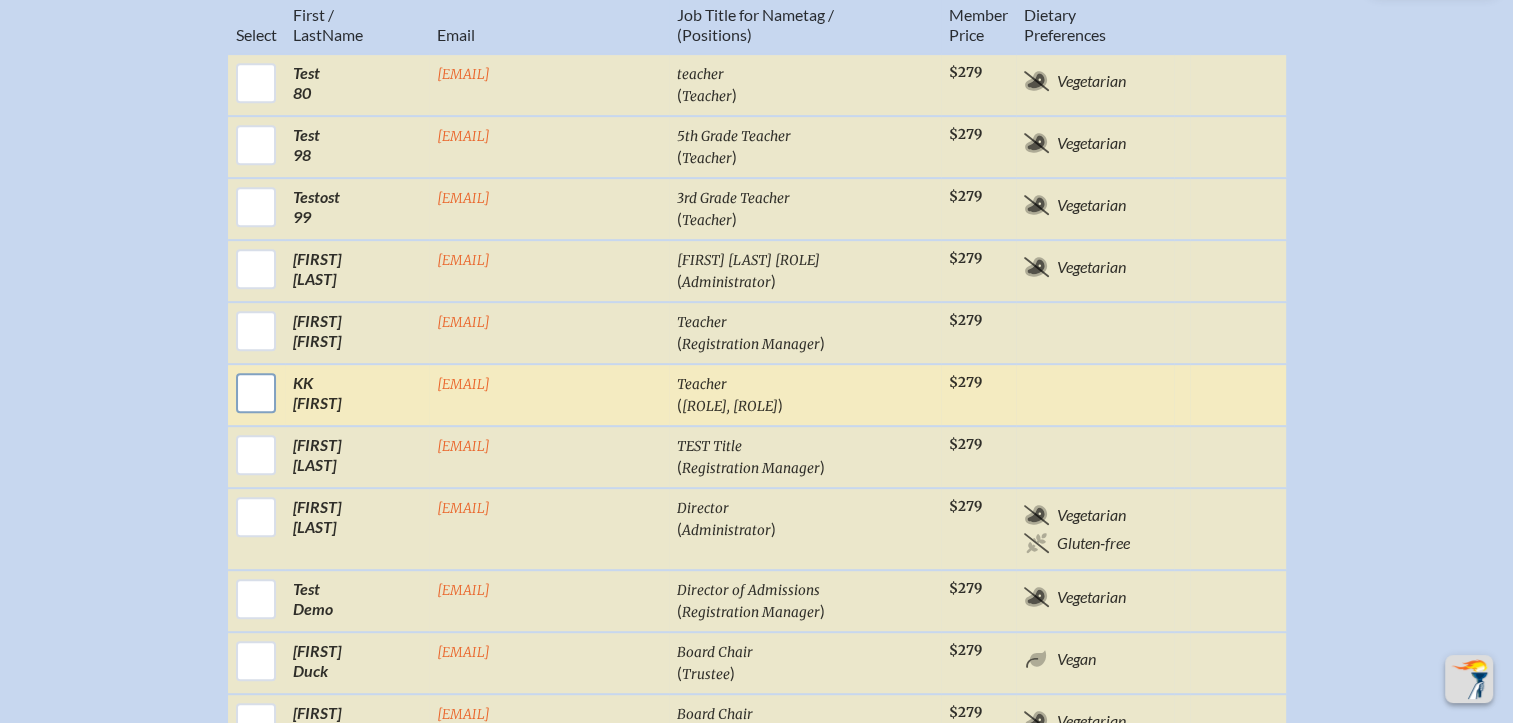 click at bounding box center [256, 393] 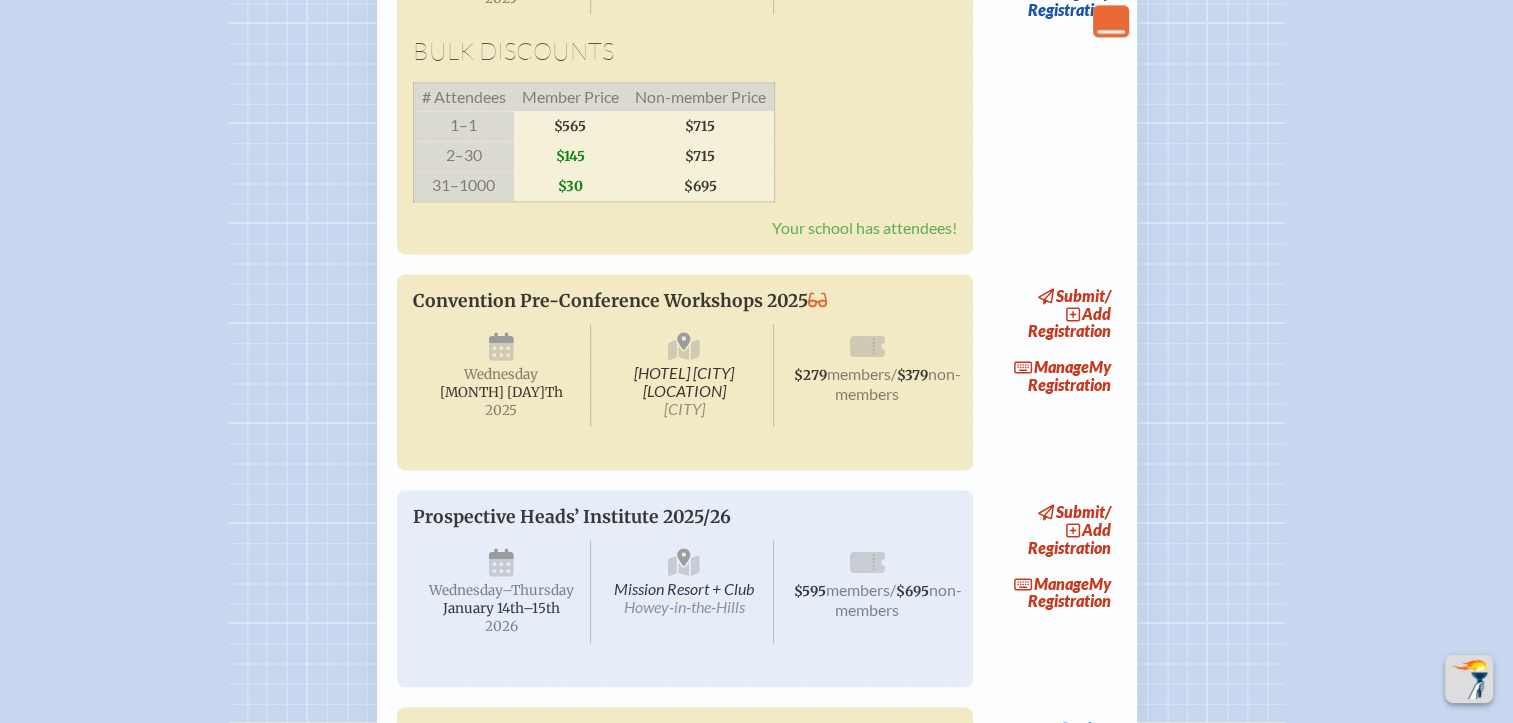 scroll, scrollTop: 2900, scrollLeft: 0, axis: vertical 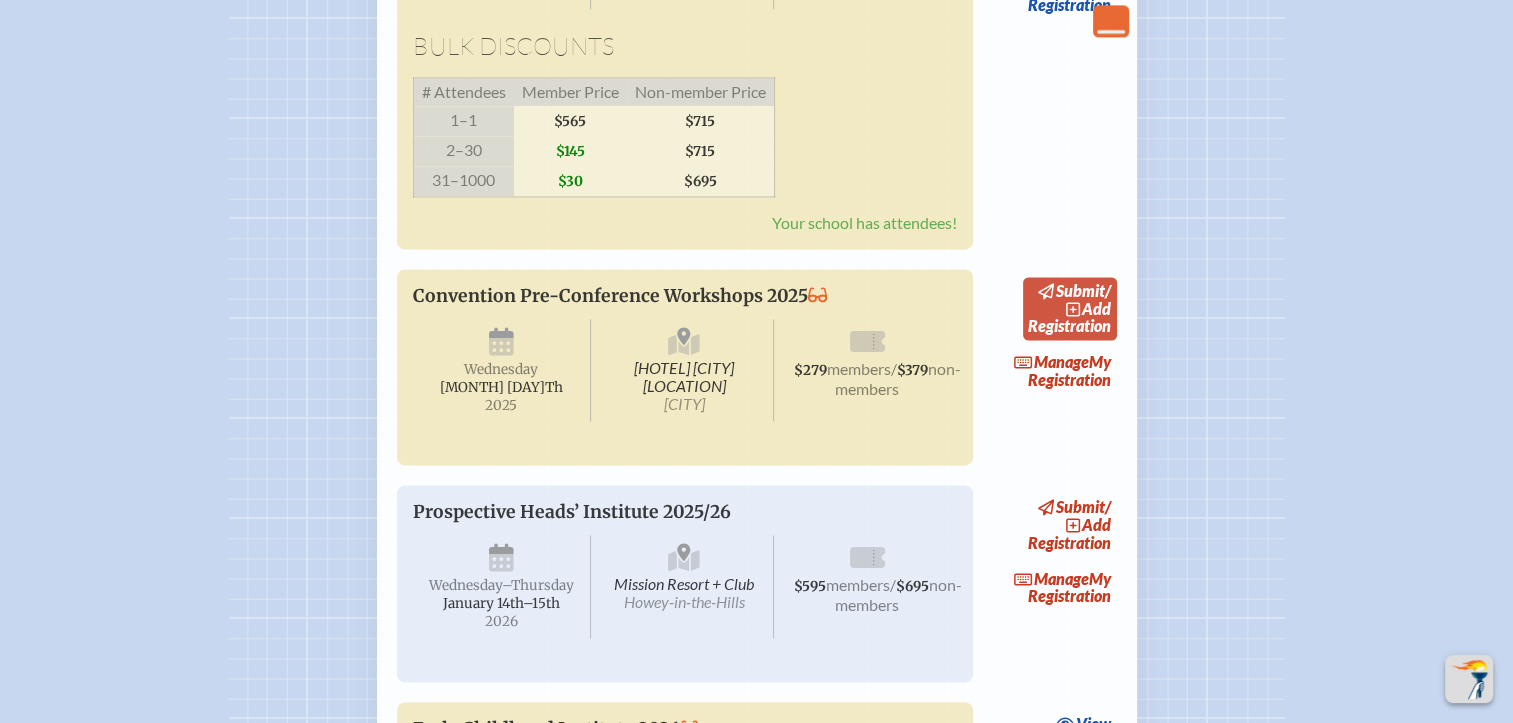 click on "add" at bounding box center (1096, 308) 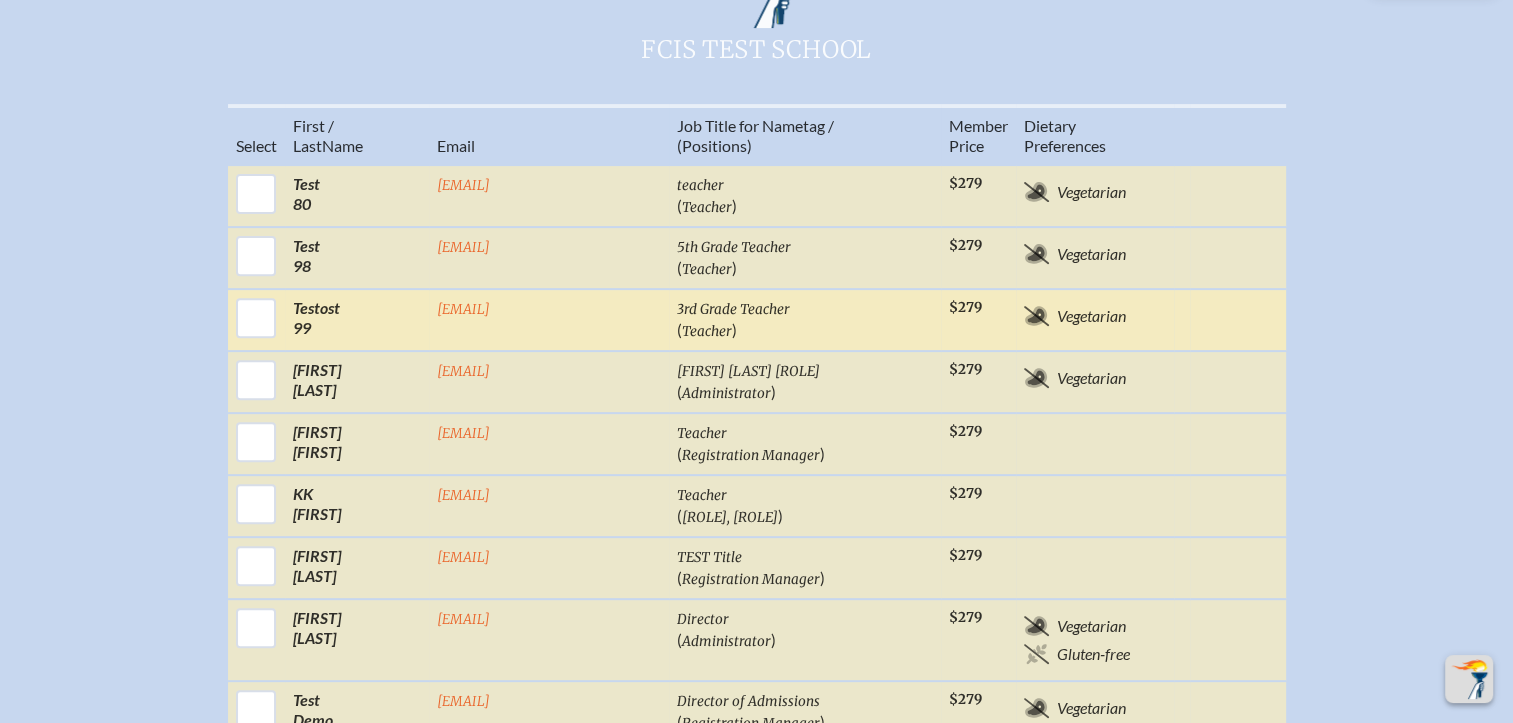 scroll, scrollTop: 700, scrollLeft: 0, axis: vertical 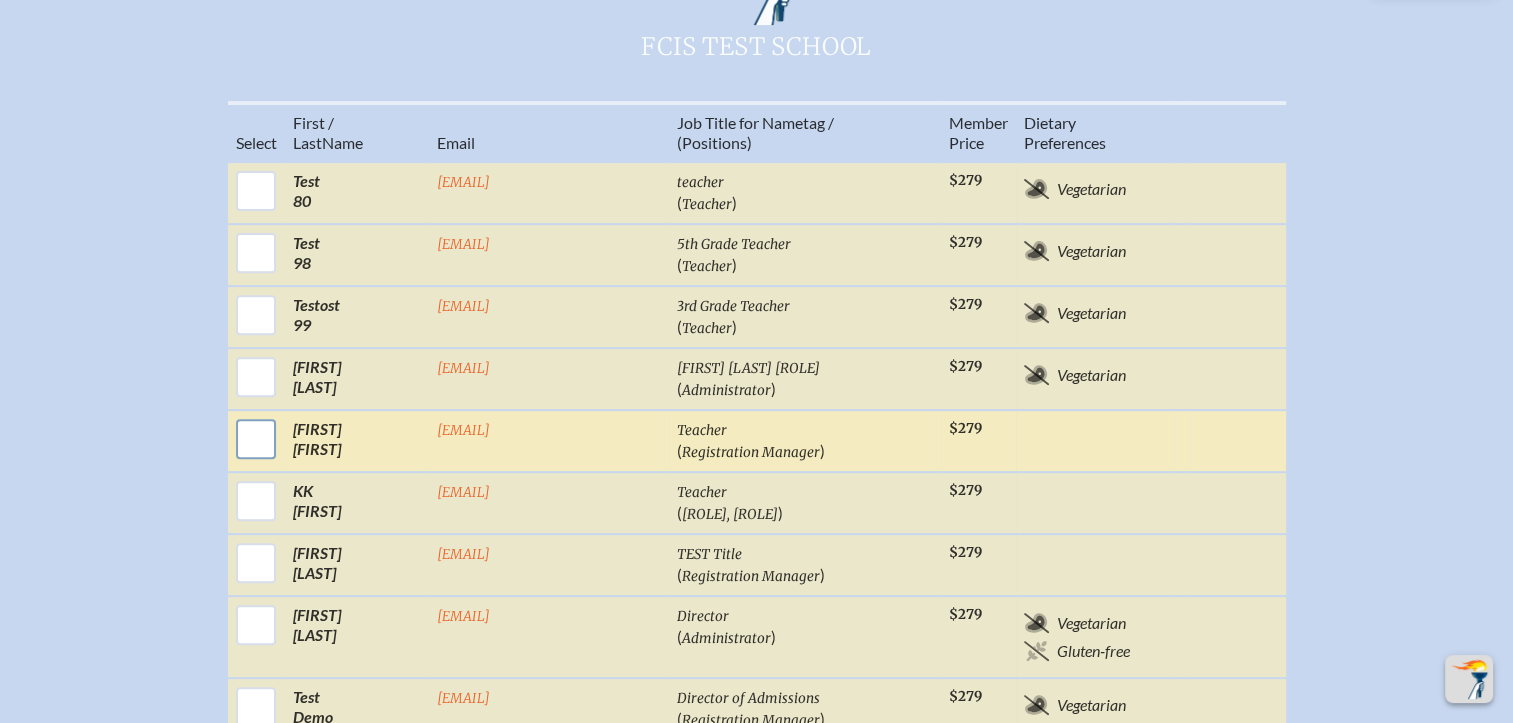 click at bounding box center (256, 439) 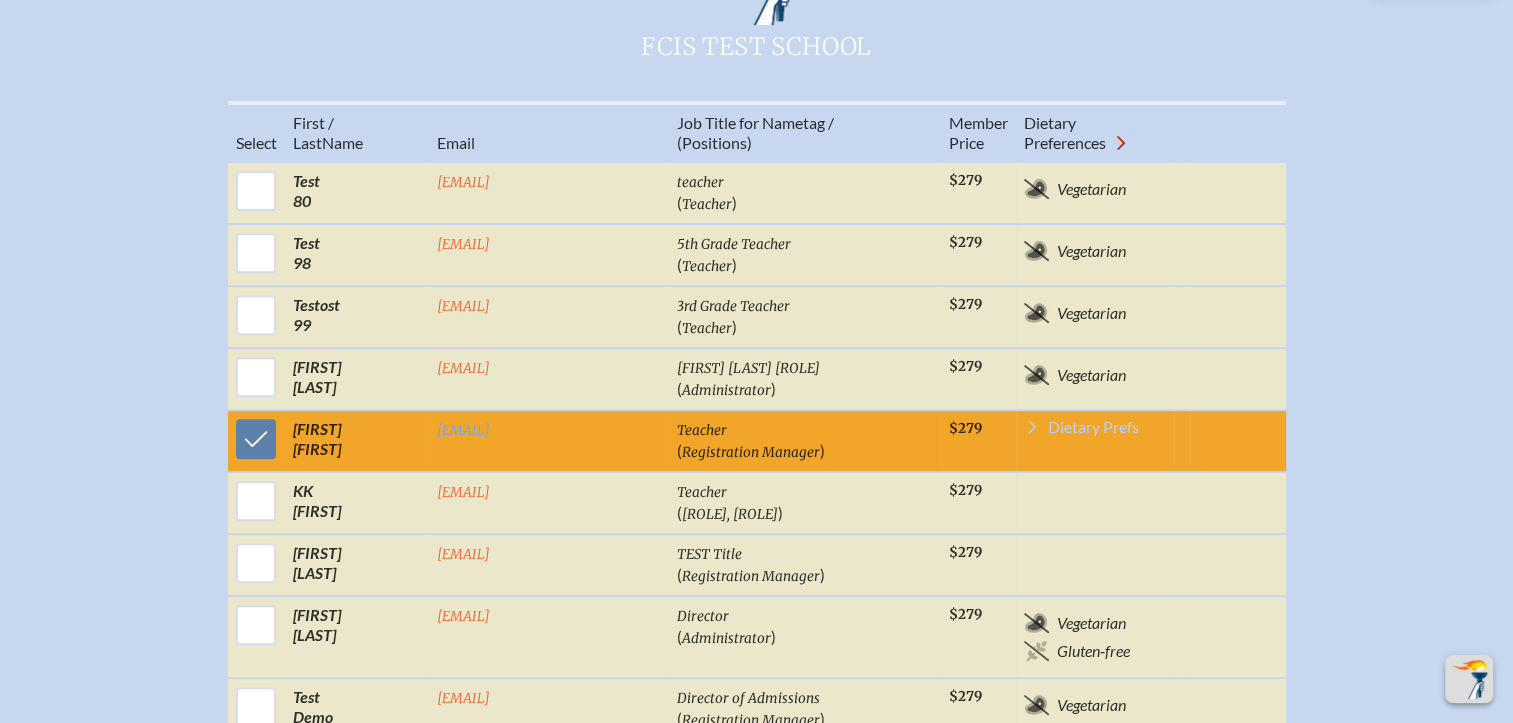 click on "Dietary Prefs" at bounding box center [1093, 427] 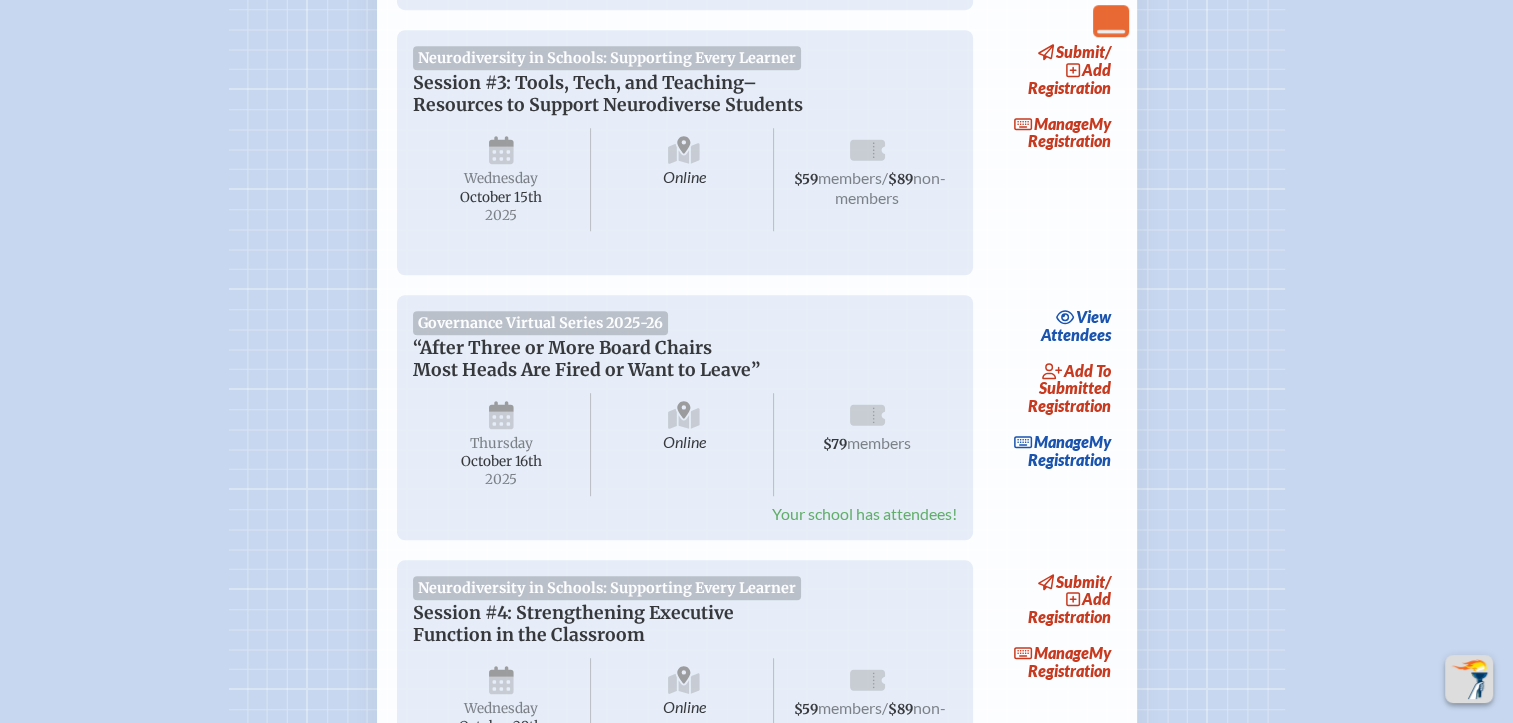 scroll, scrollTop: 1500, scrollLeft: 0, axis: vertical 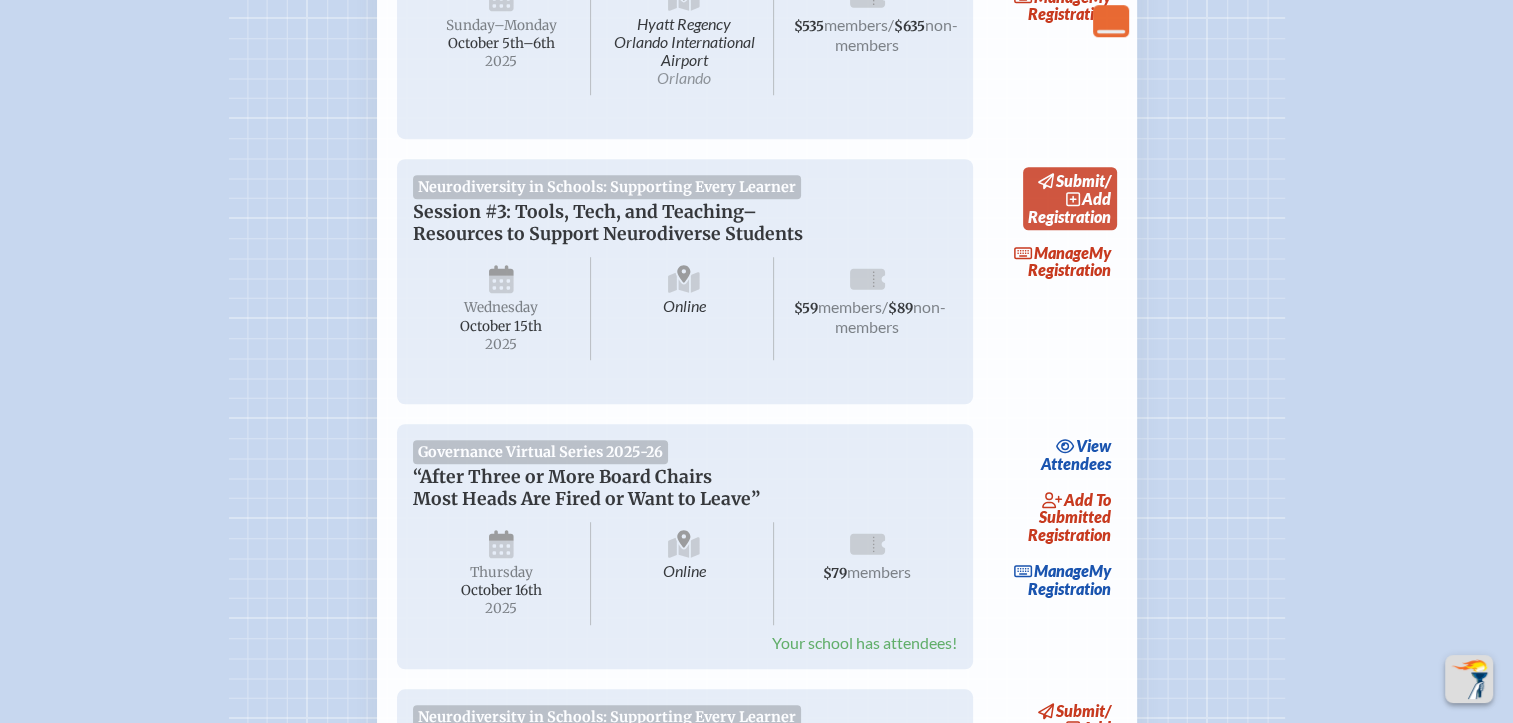 click on "add" at bounding box center (1096, 198) 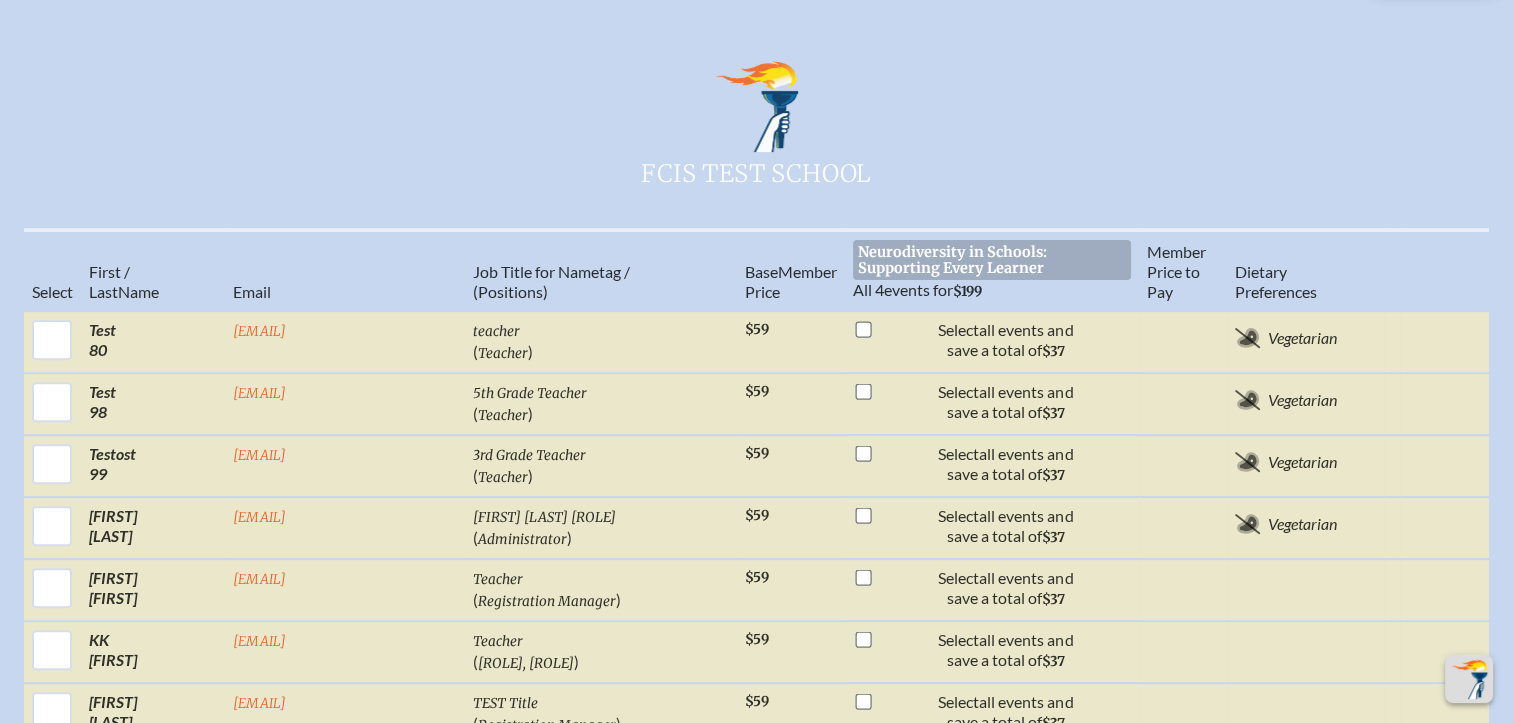 scroll, scrollTop: 600, scrollLeft: 0, axis: vertical 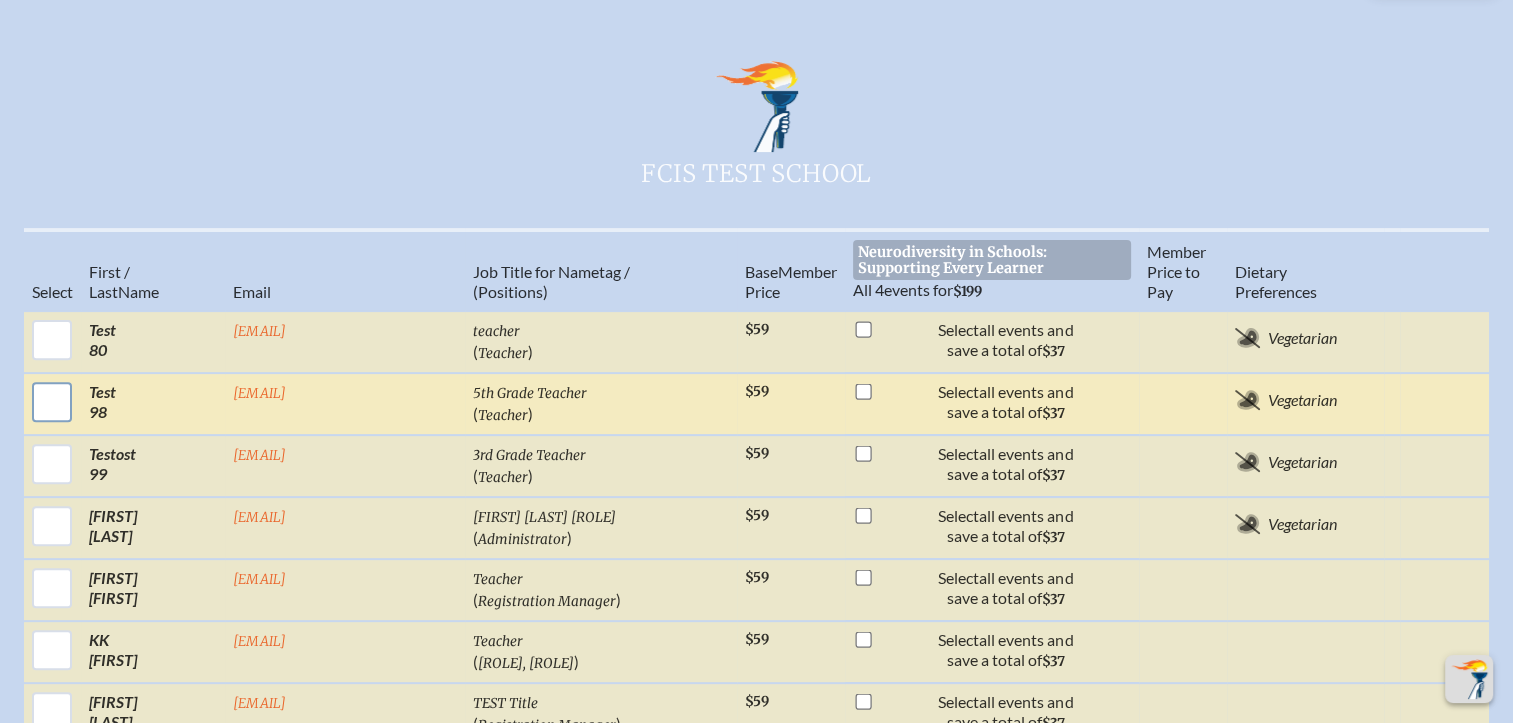 click at bounding box center [52, 402] 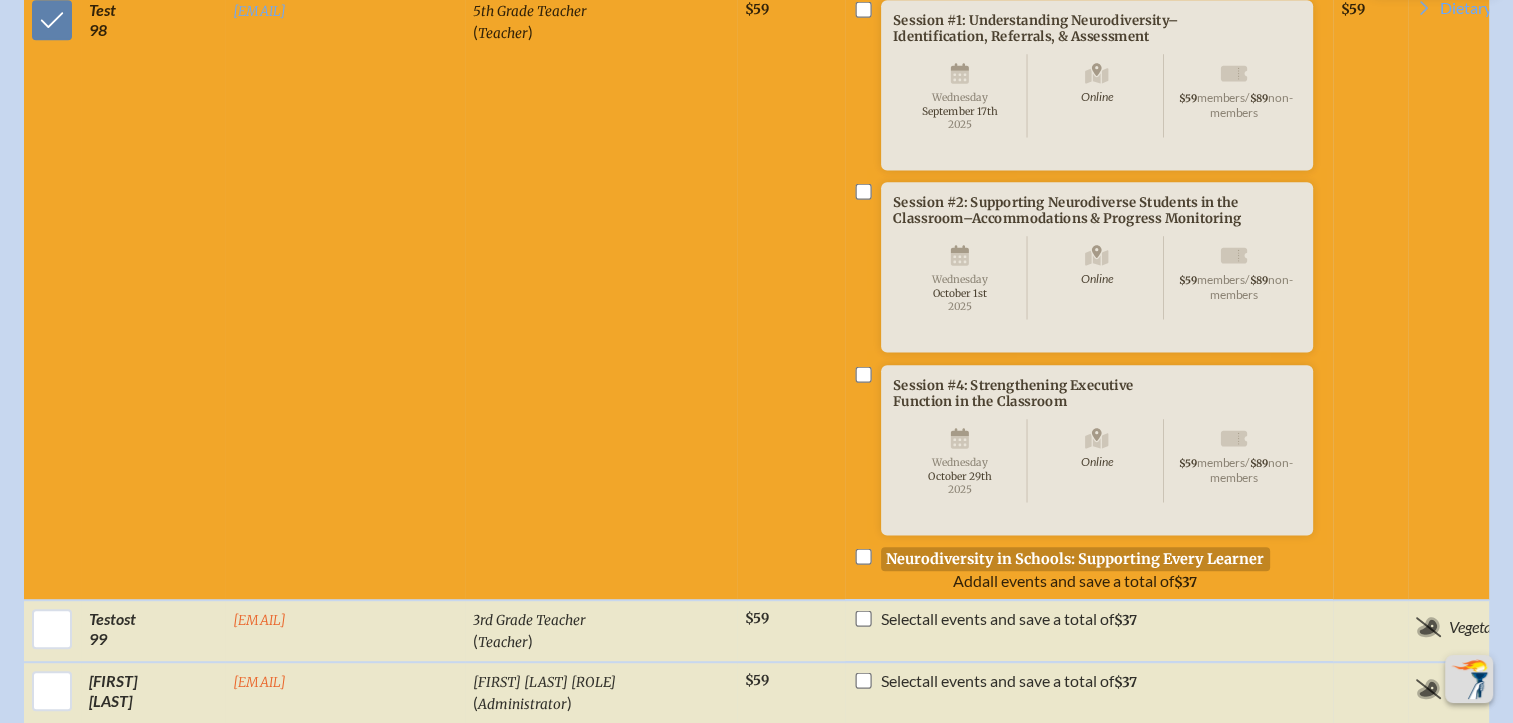 scroll, scrollTop: 1100, scrollLeft: 0, axis: vertical 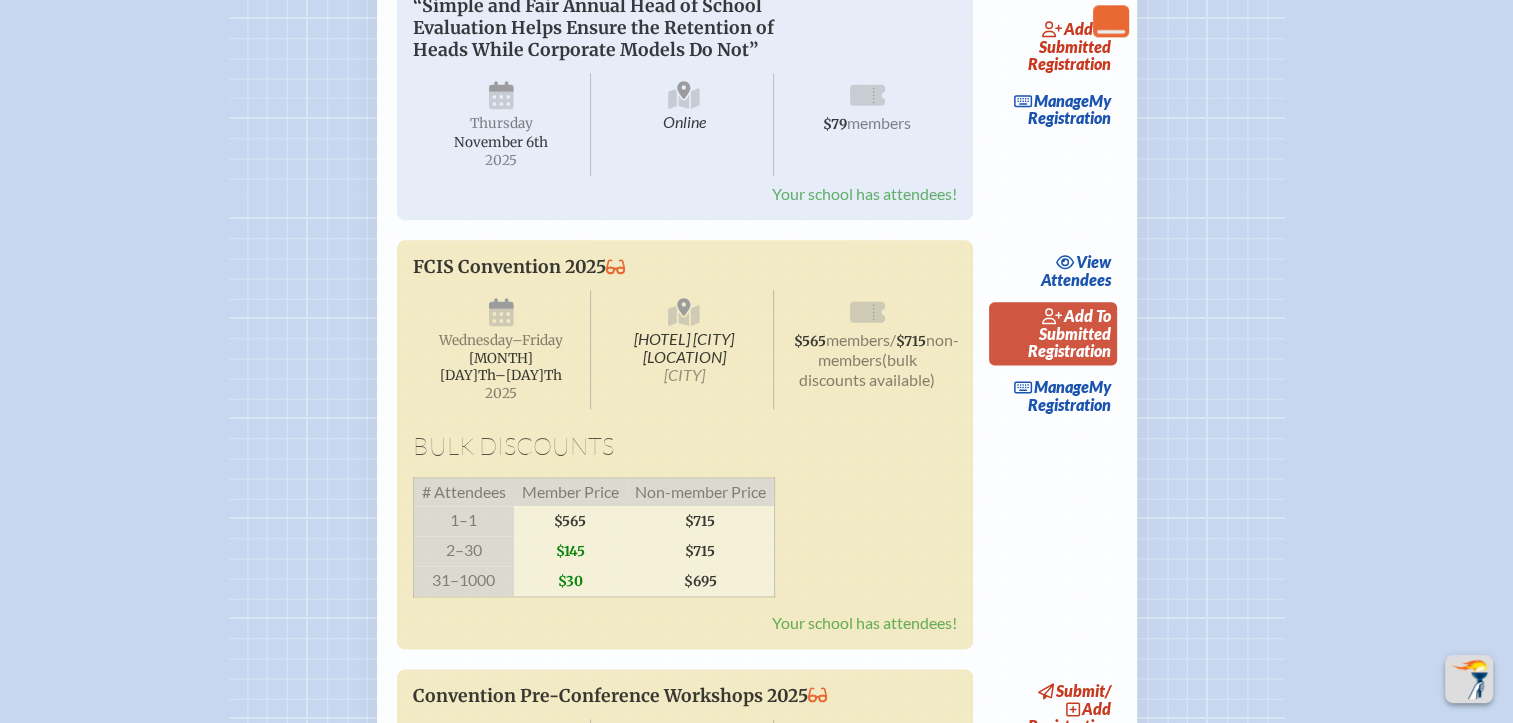 click on "add to submitted" at bounding box center (1075, 324) 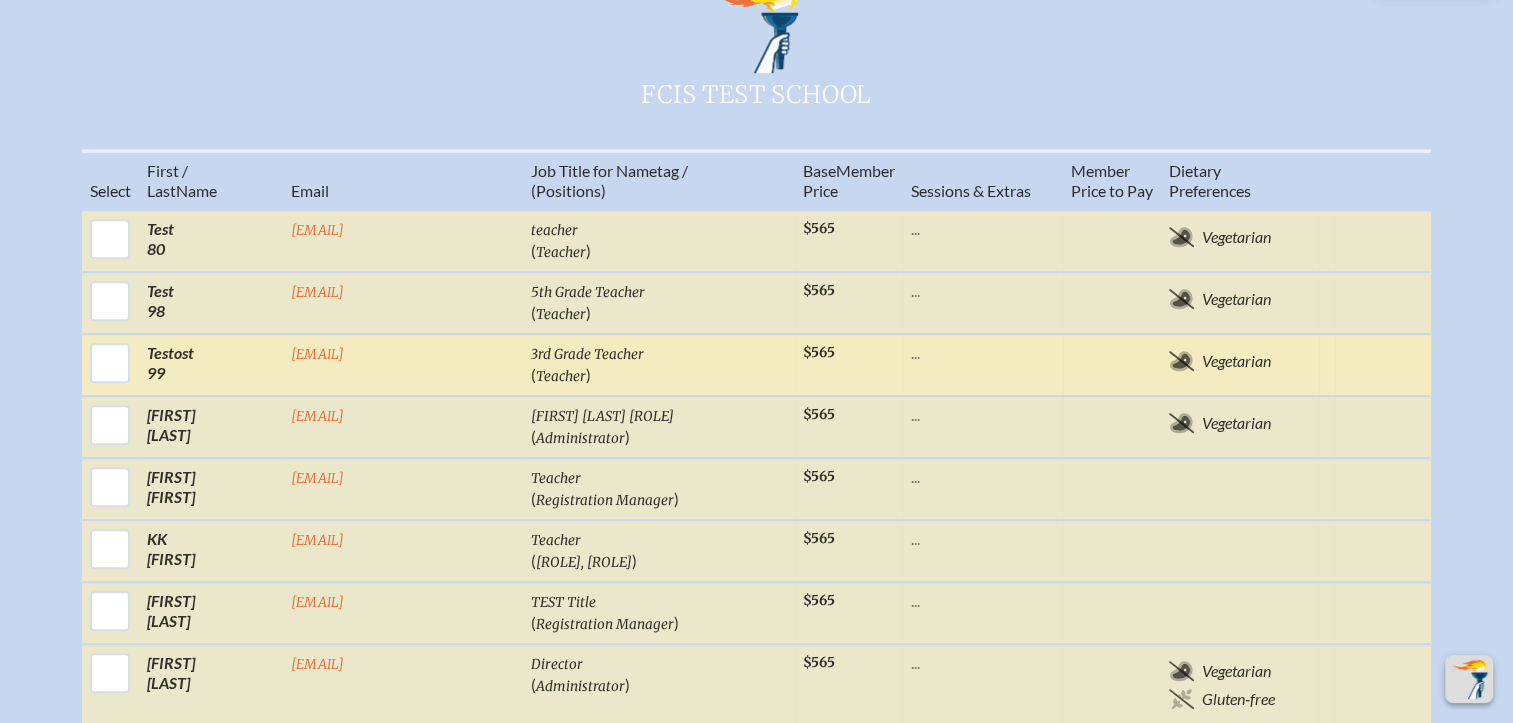 scroll, scrollTop: 1200, scrollLeft: 0, axis: vertical 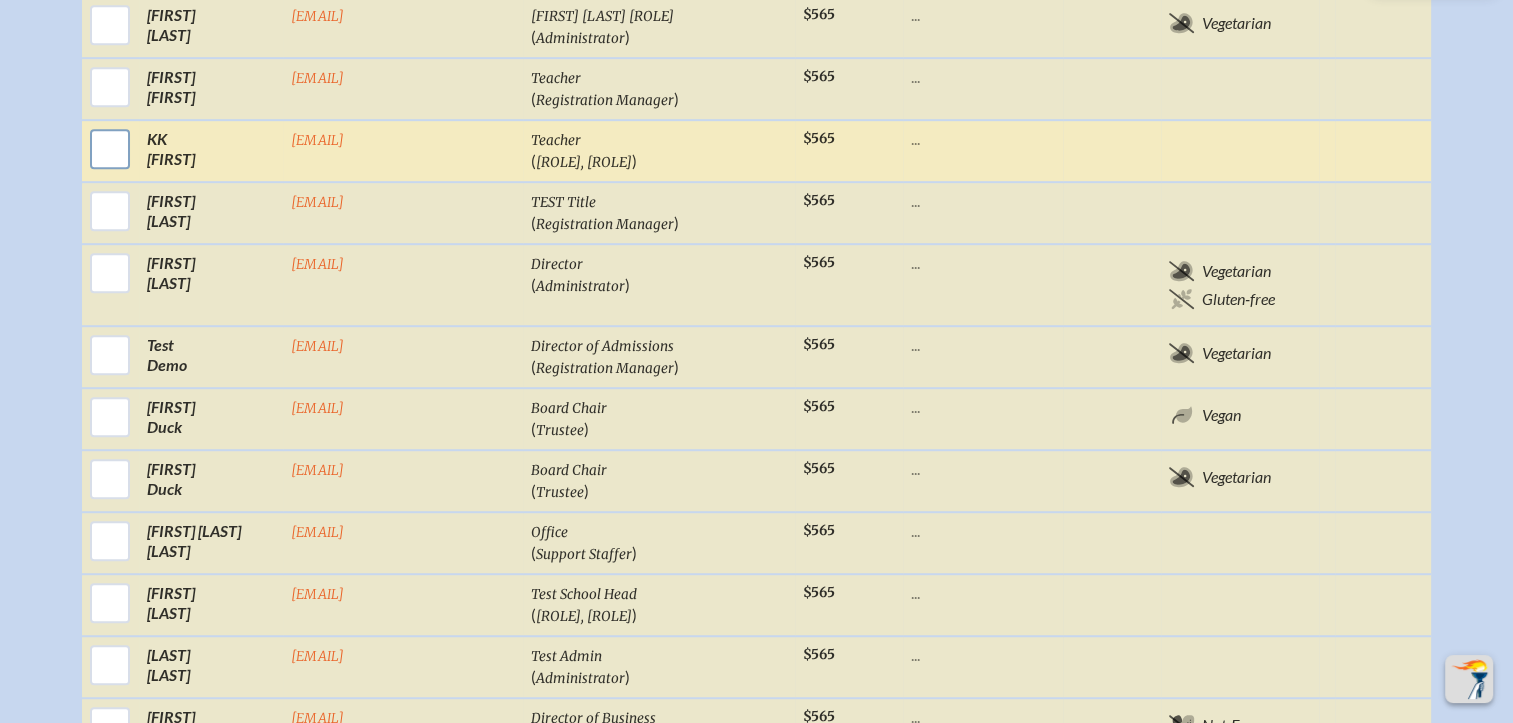 click at bounding box center [110, 149] 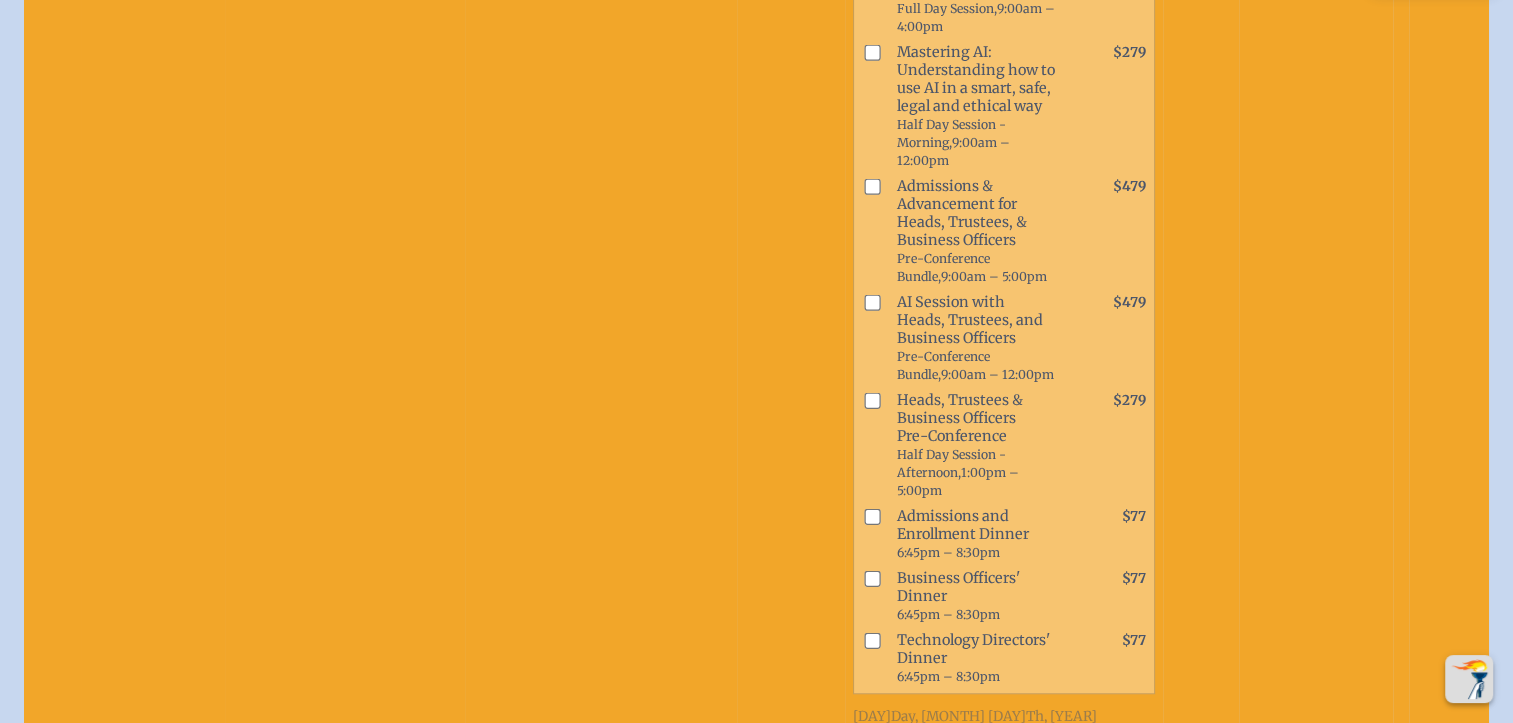 scroll, scrollTop: 1320, scrollLeft: 0, axis: vertical 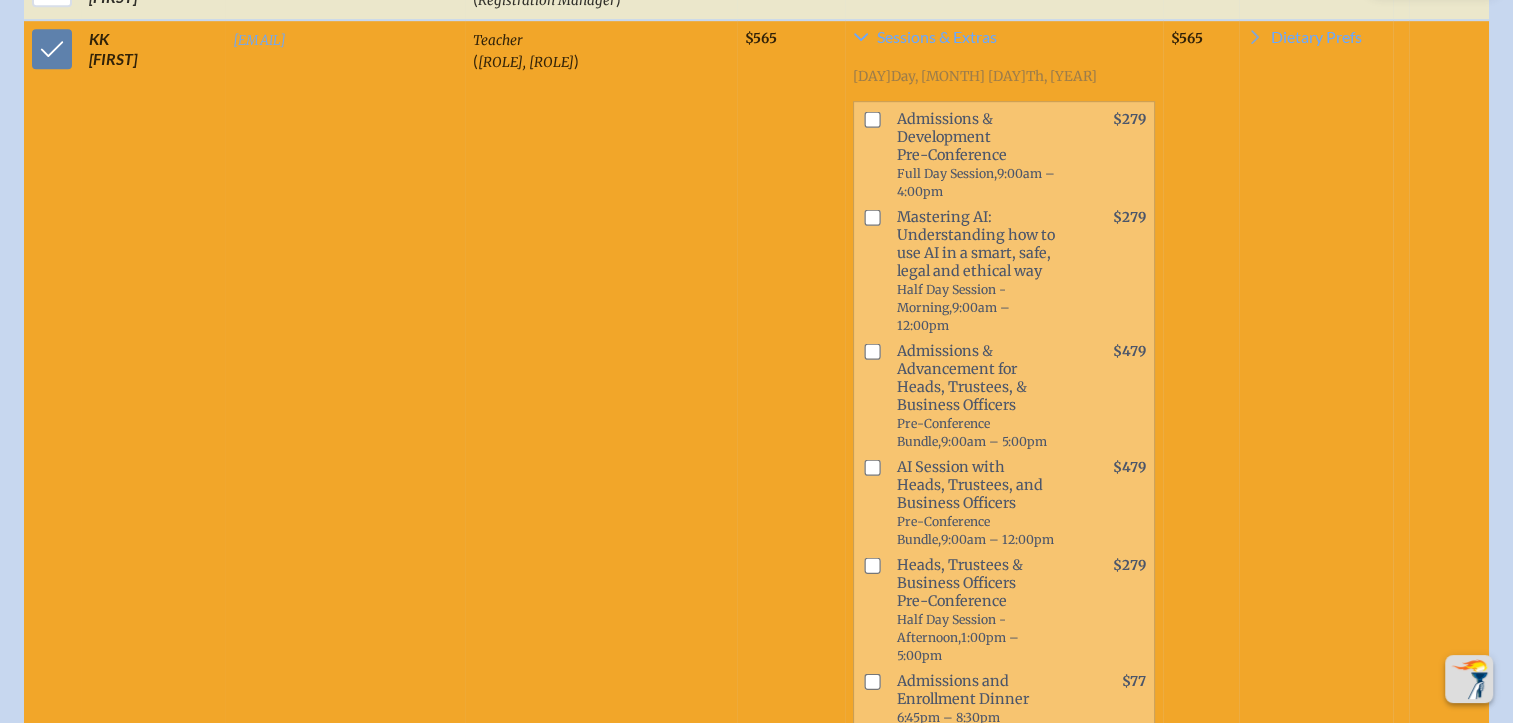 click at bounding box center [872, 351] 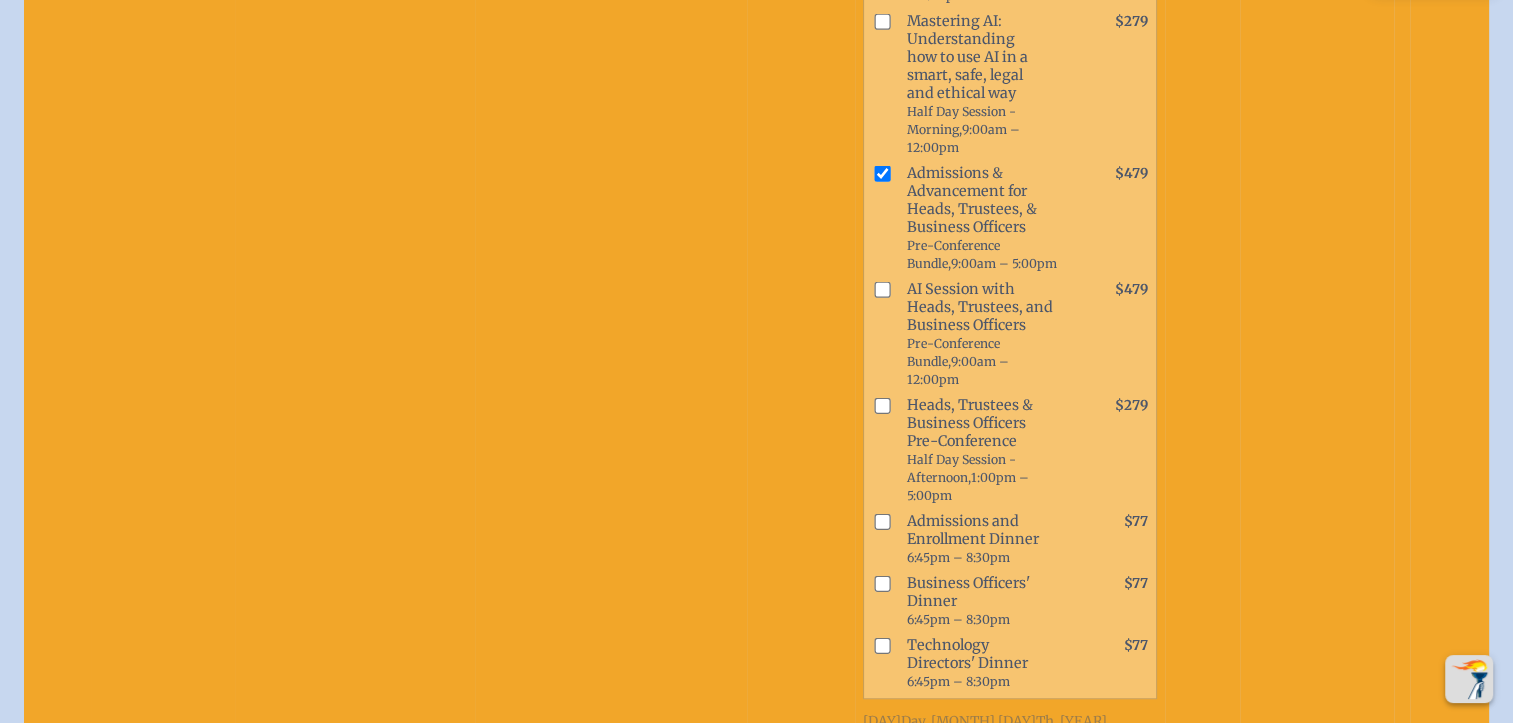 scroll, scrollTop: 1520, scrollLeft: 0, axis: vertical 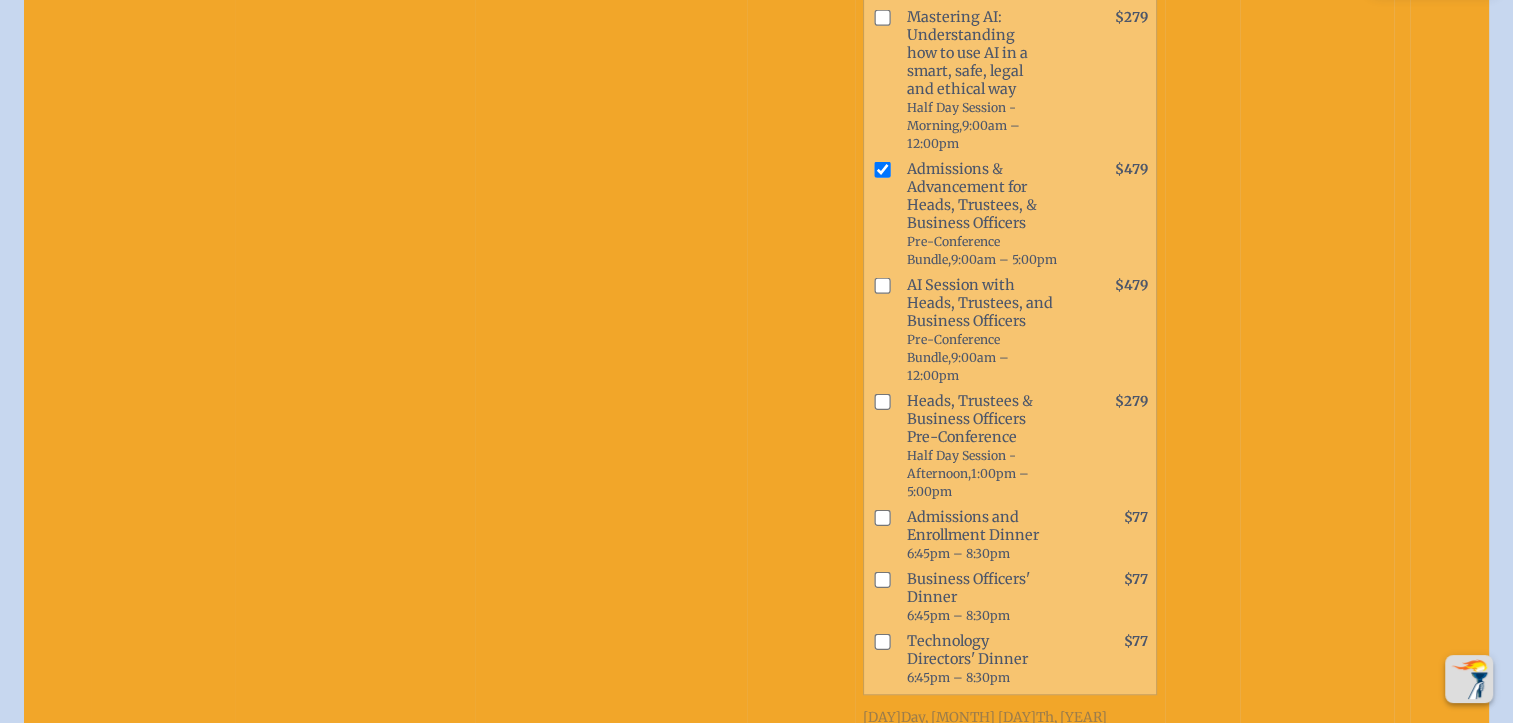 click at bounding box center (882, 641) 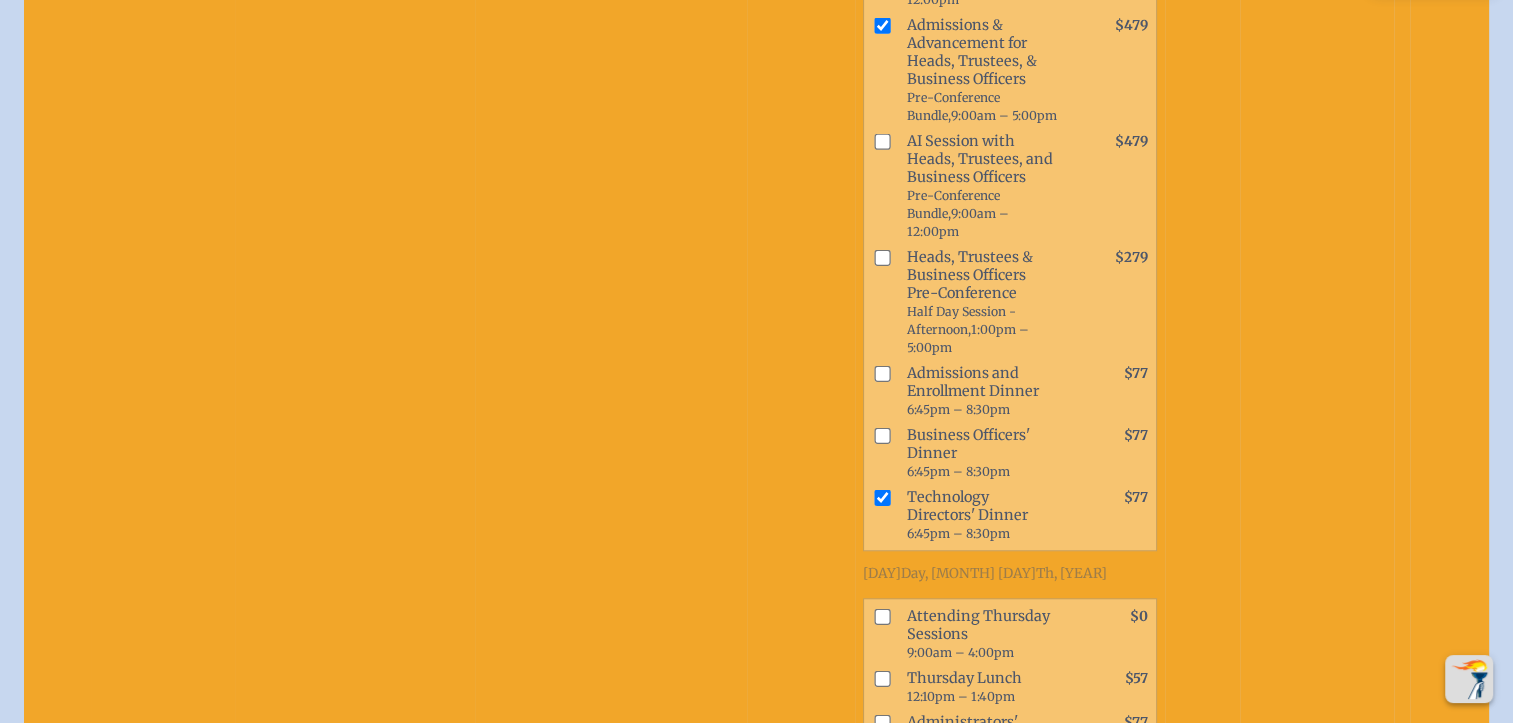 scroll, scrollTop: 1820, scrollLeft: 0, axis: vertical 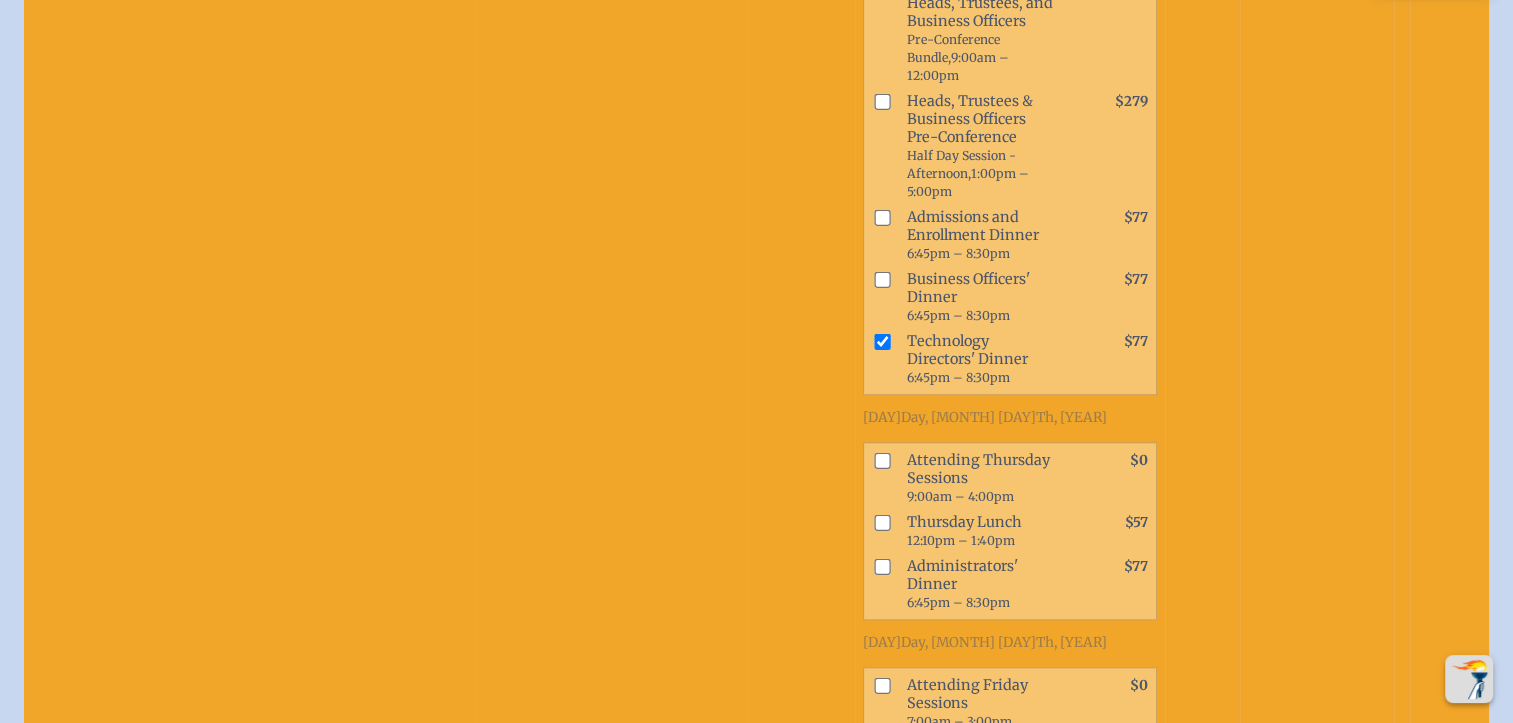 click at bounding box center [882, 522] 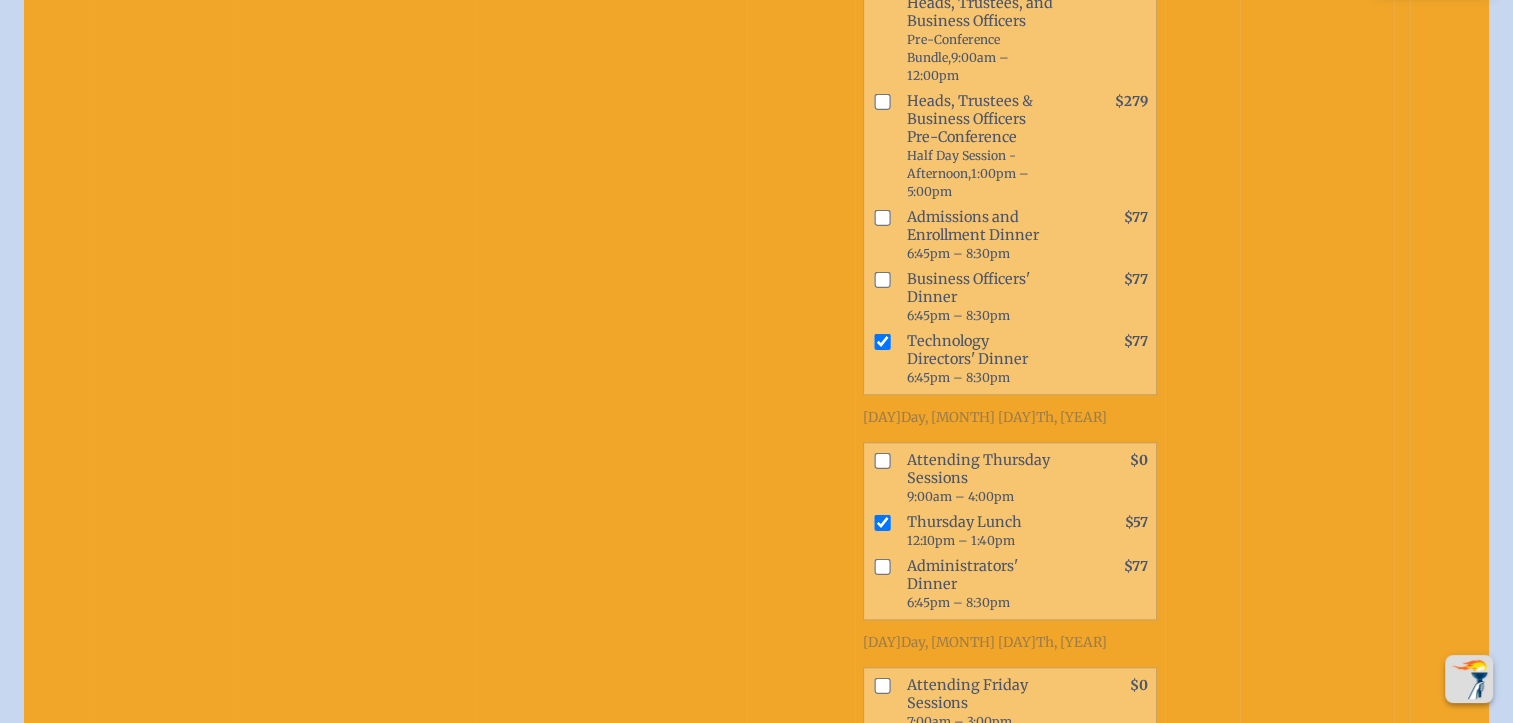 click at bounding box center [882, 460] 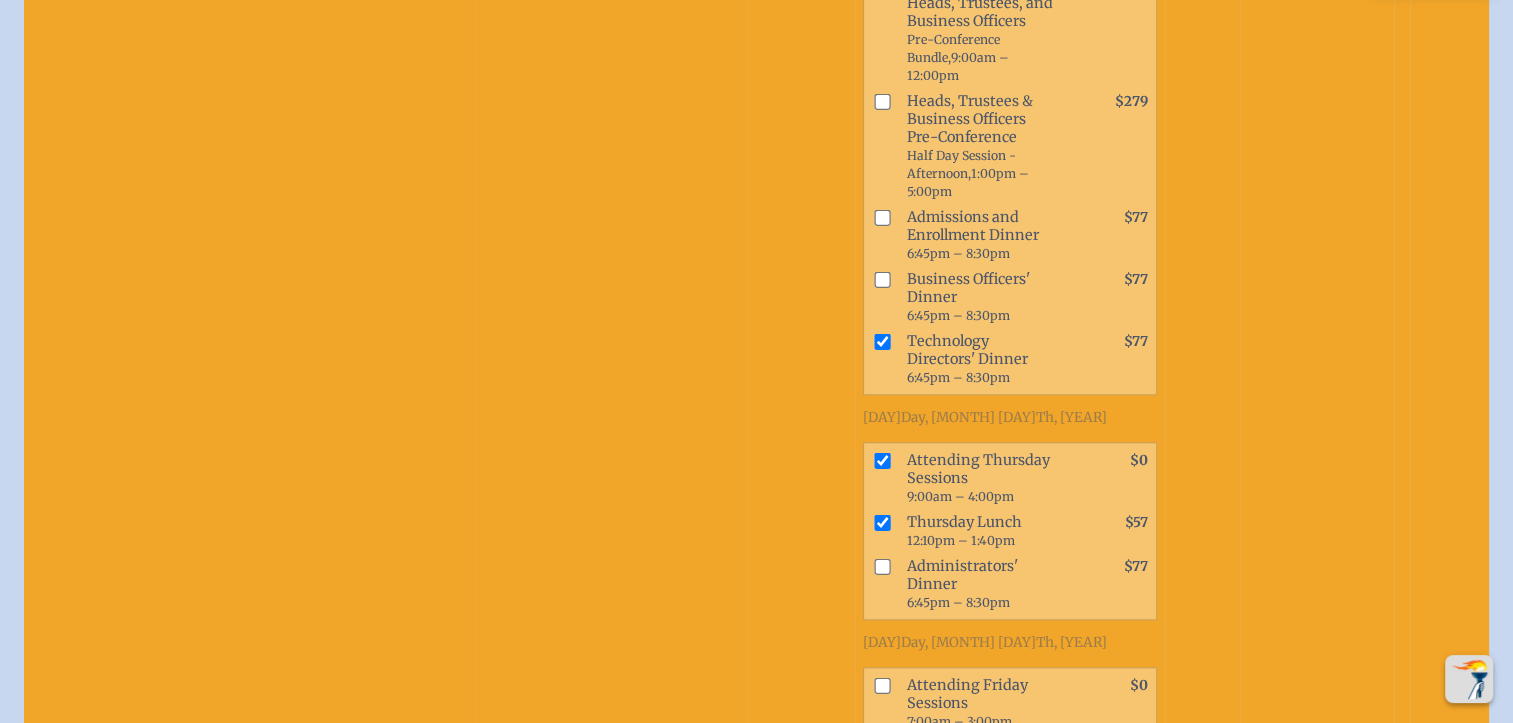 click at bounding box center (882, 566) 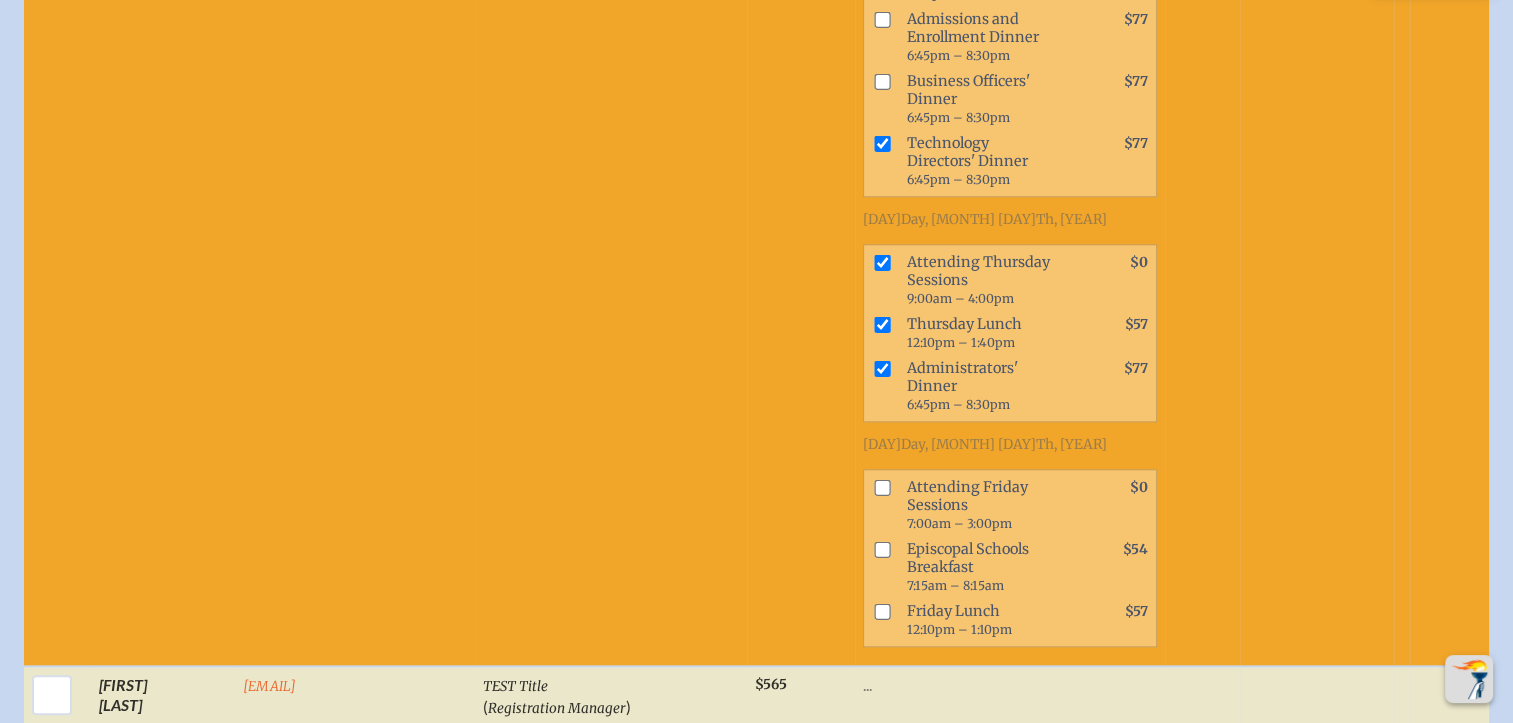 scroll, scrollTop: 2020, scrollLeft: 0, axis: vertical 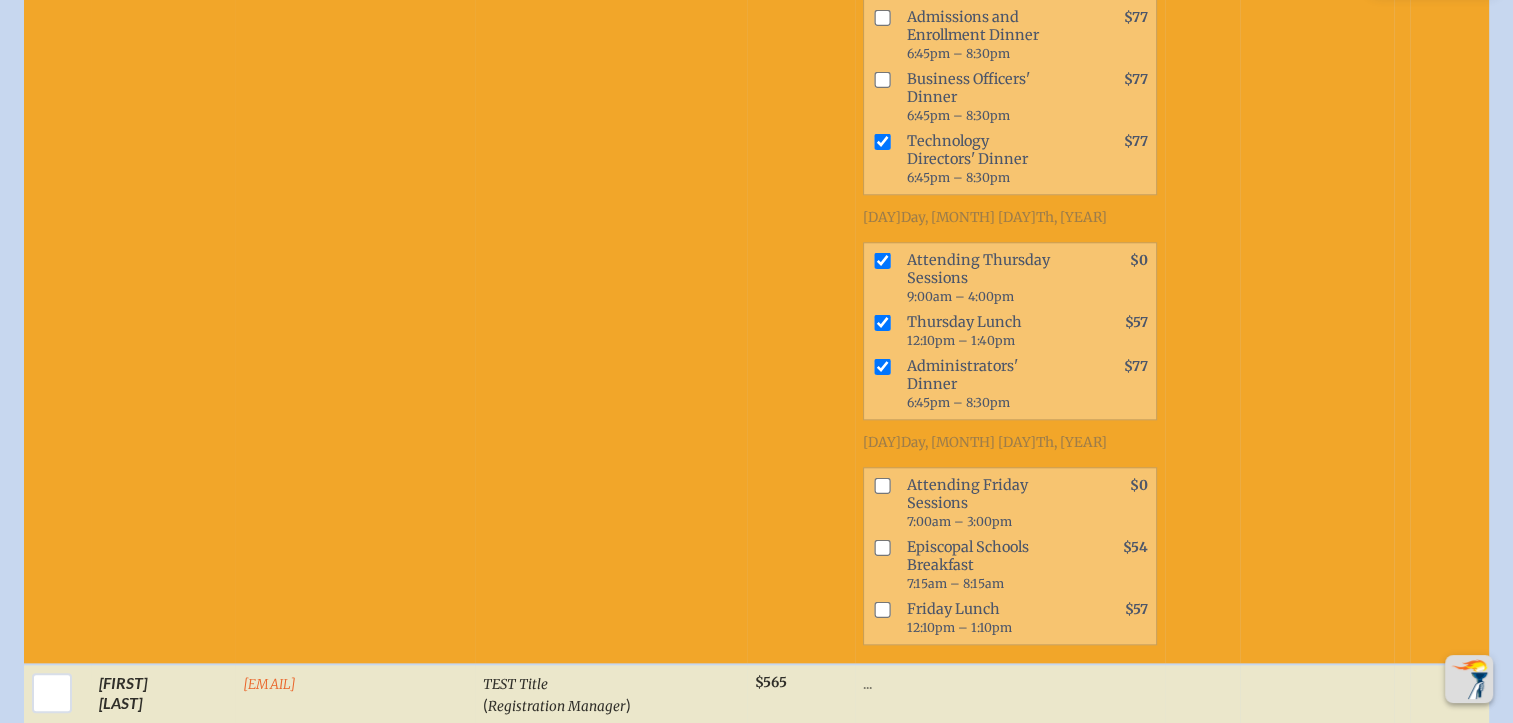click at bounding box center (882, 547) 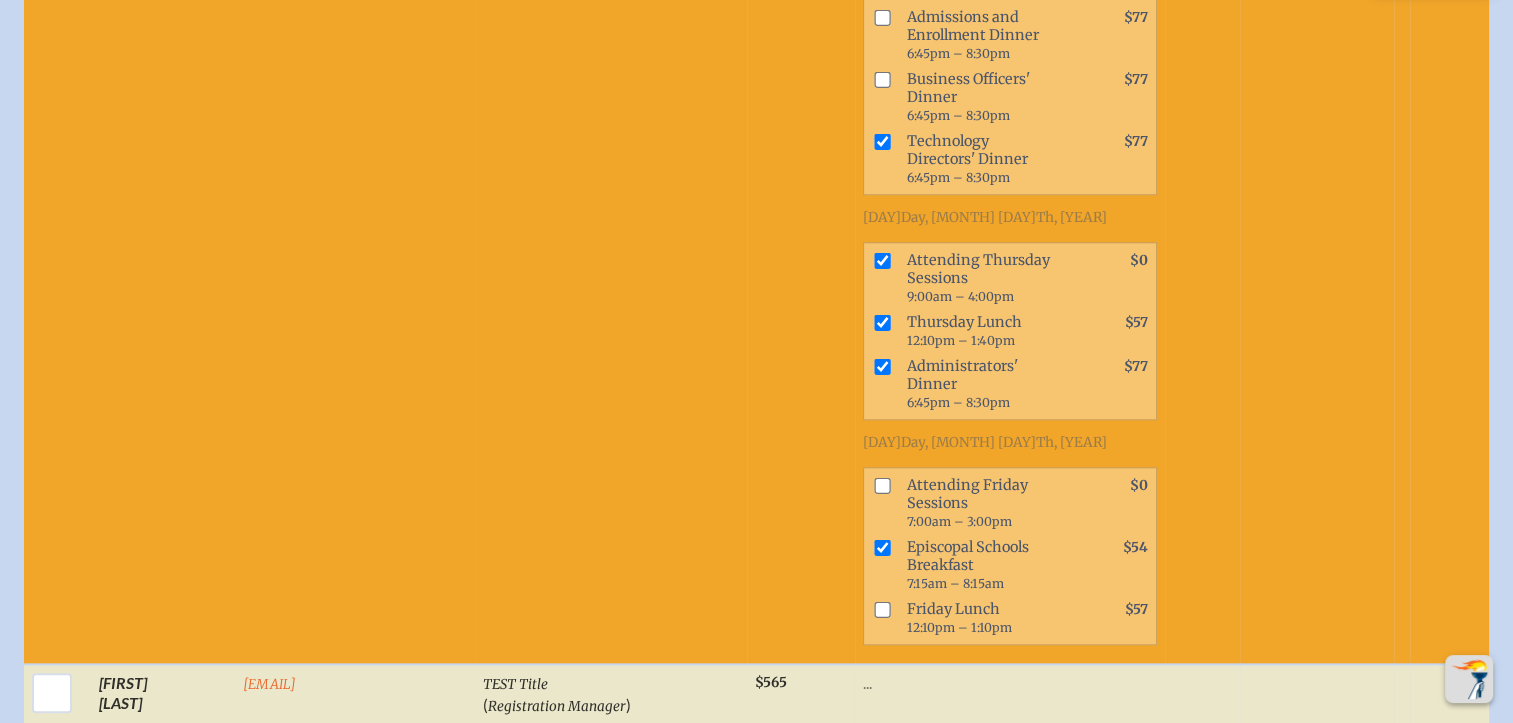 drag, startPoint x: 837, startPoint y: 451, endPoint x: 849, endPoint y: 400, distance: 52.392746 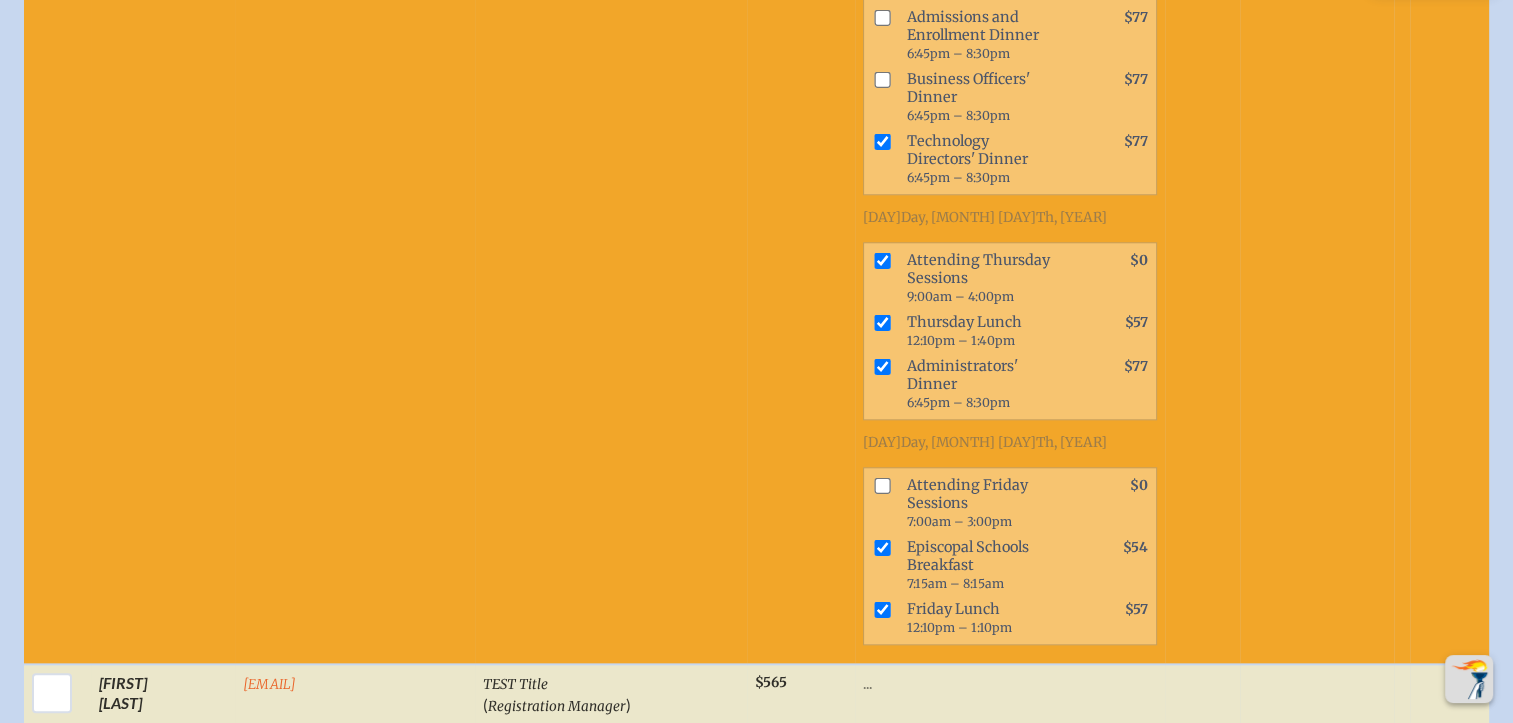 click at bounding box center (882, 485) 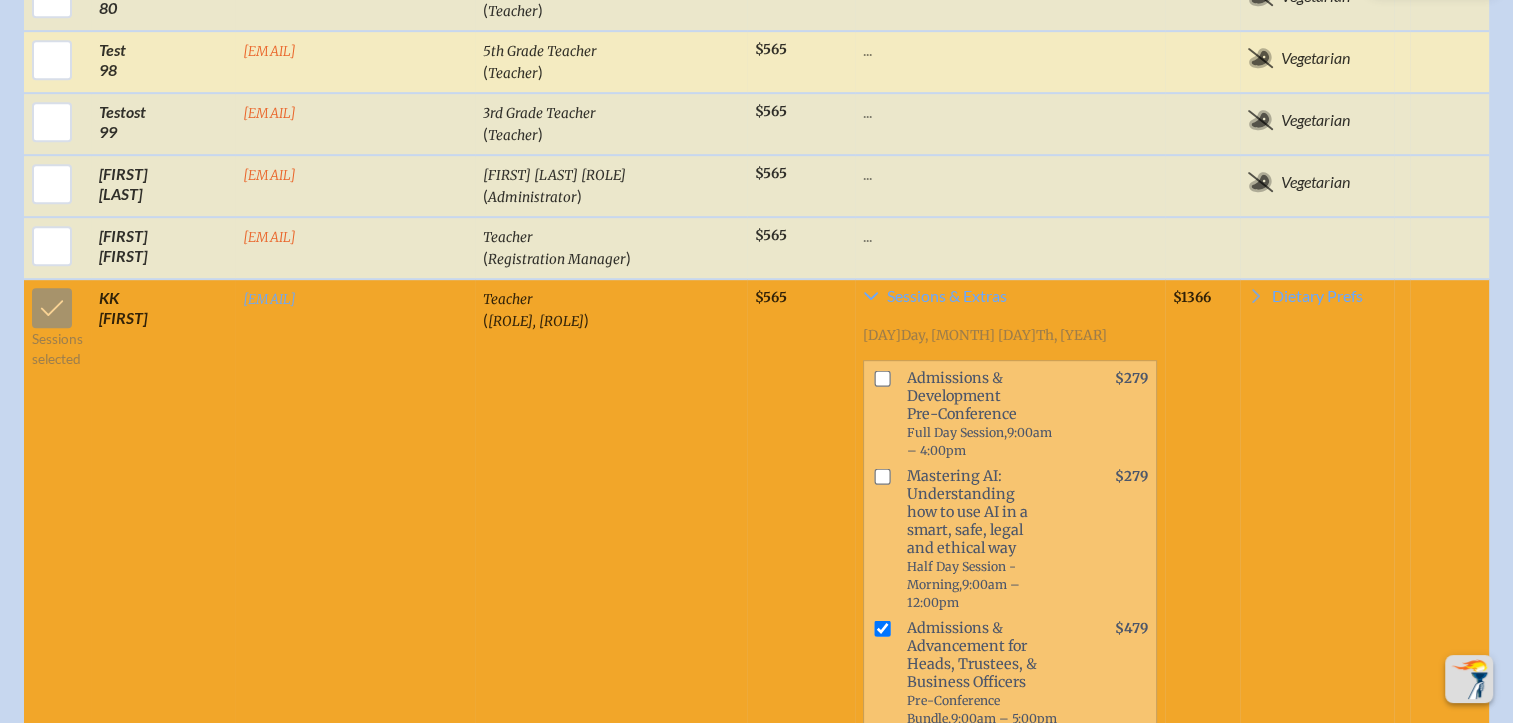 scroll, scrollTop: 820, scrollLeft: 0, axis: vertical 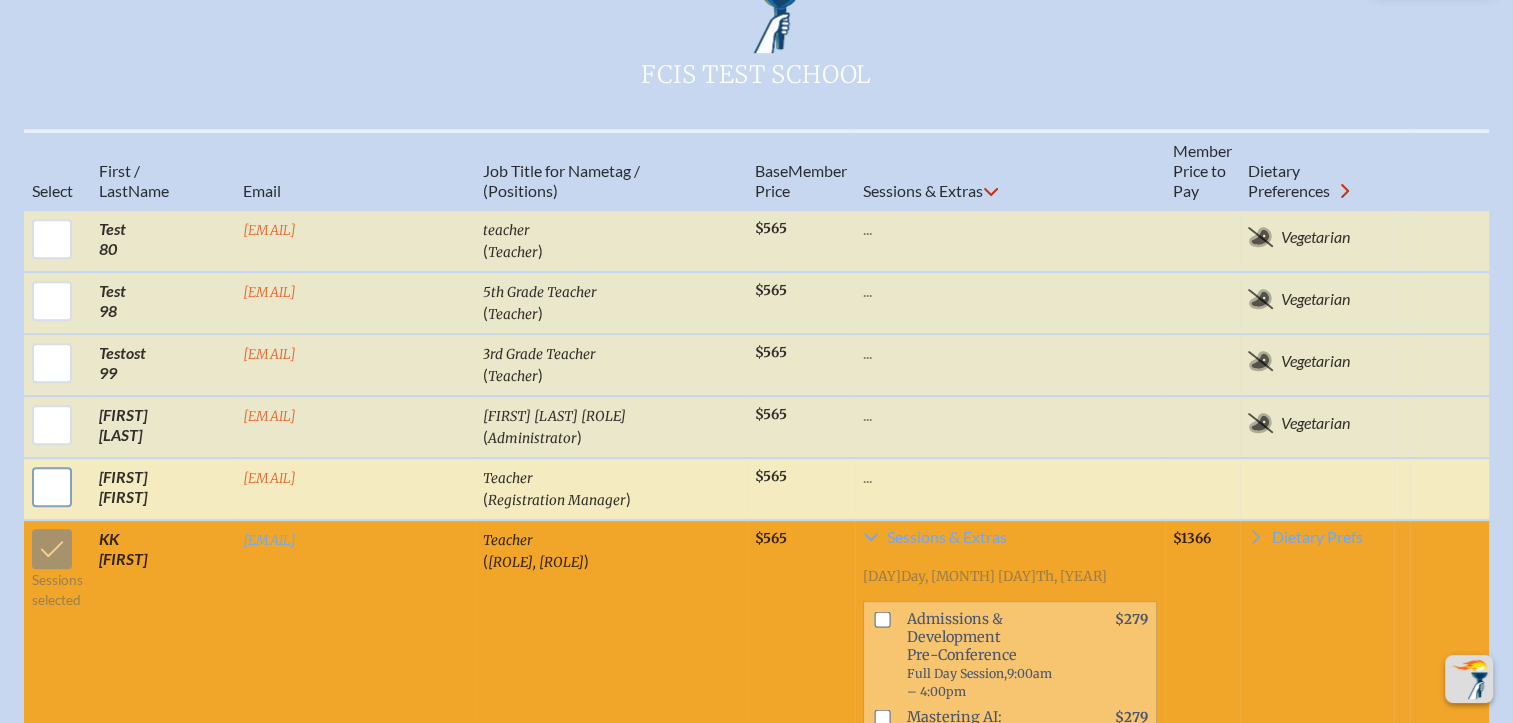 click at bounding box center (52, 487) 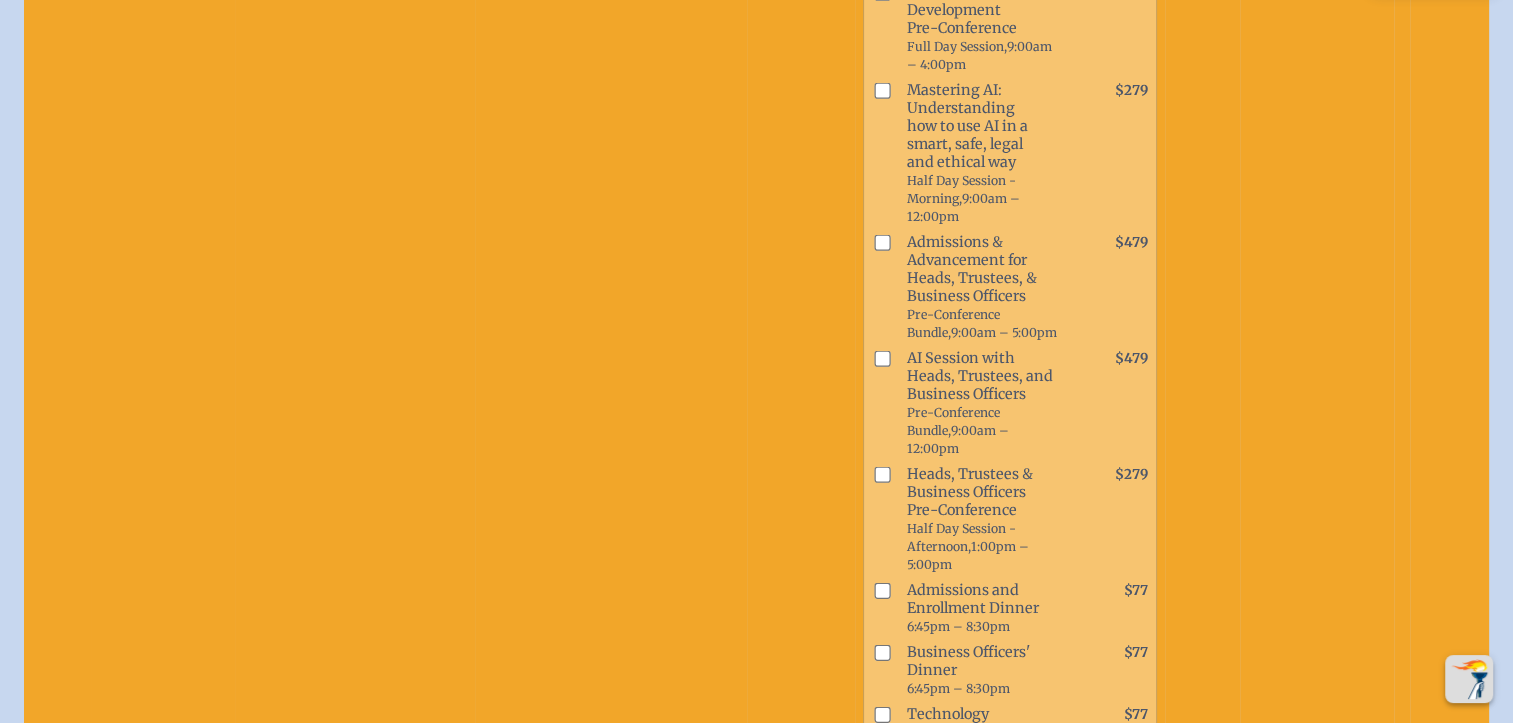 scroll, scrollTop: 1120, scrollLeft: 0, axis: vertical 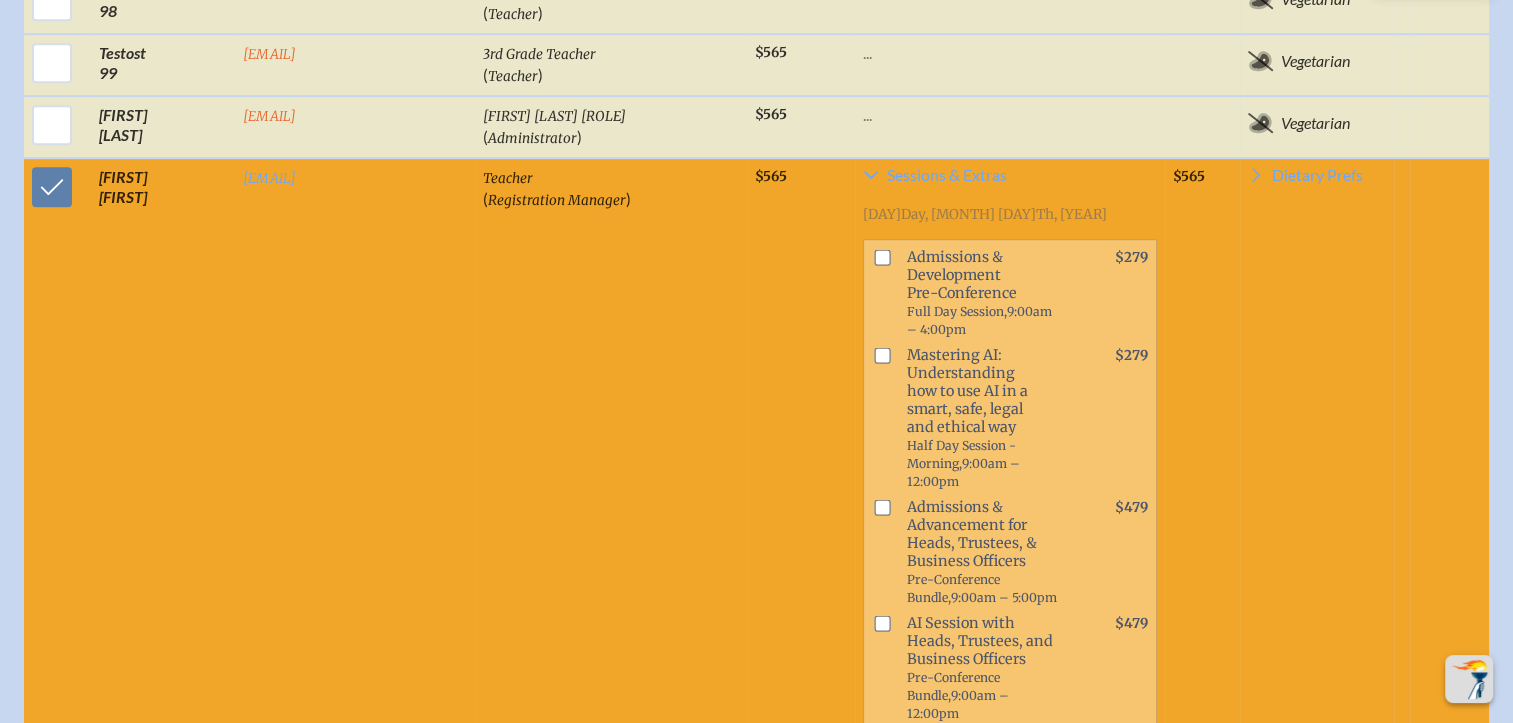 click at bounding box center (882, 355) 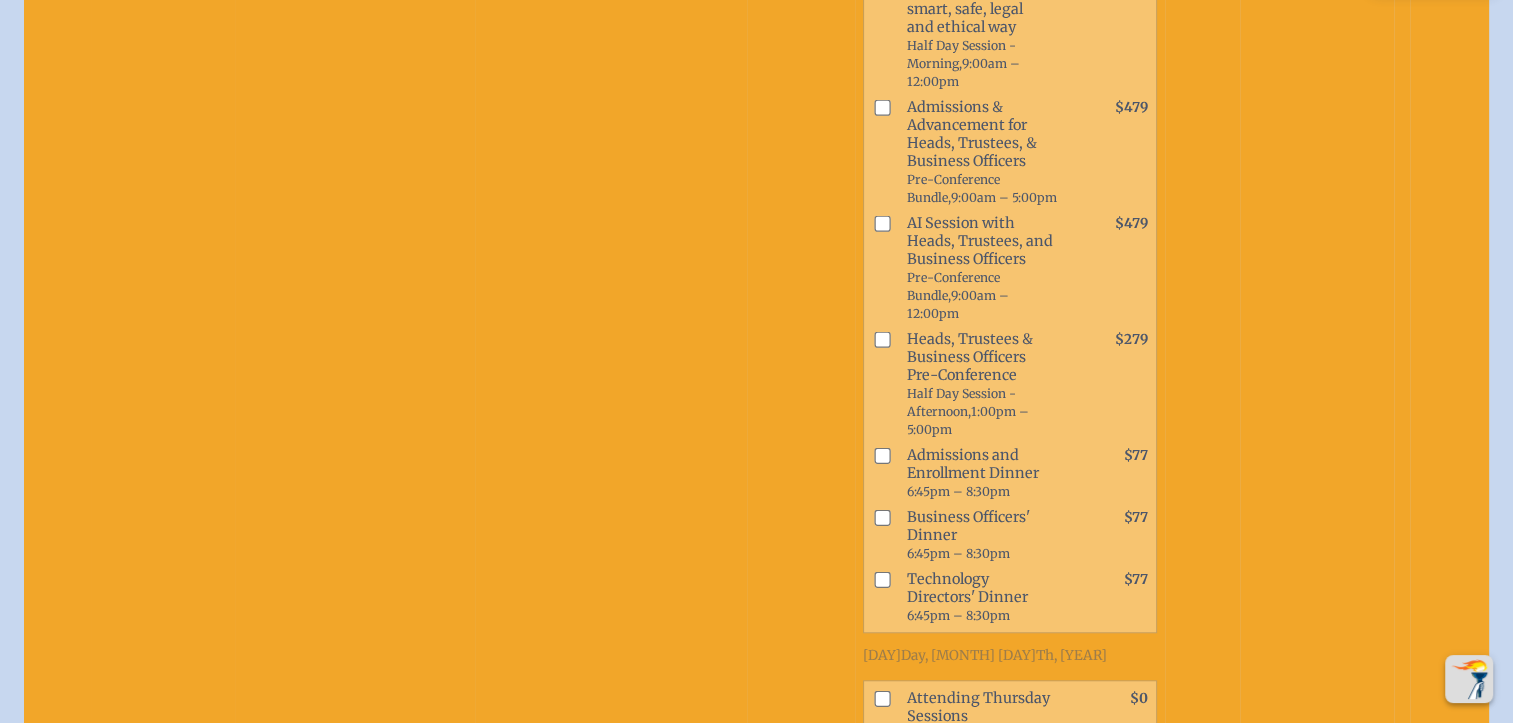 scroll, scrollTop: 1820, scrollLeft: 0, axis: vertical 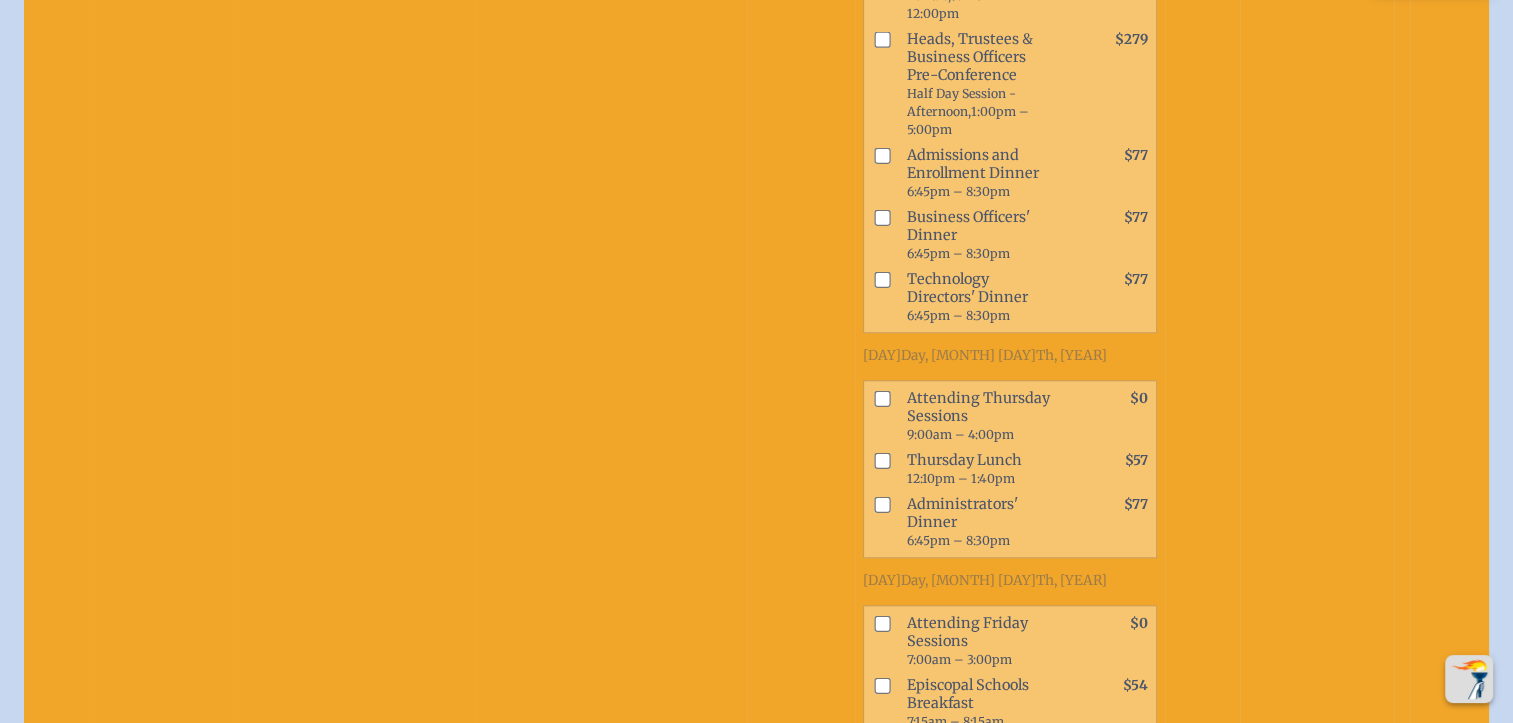click at bounding box center (882, 398) 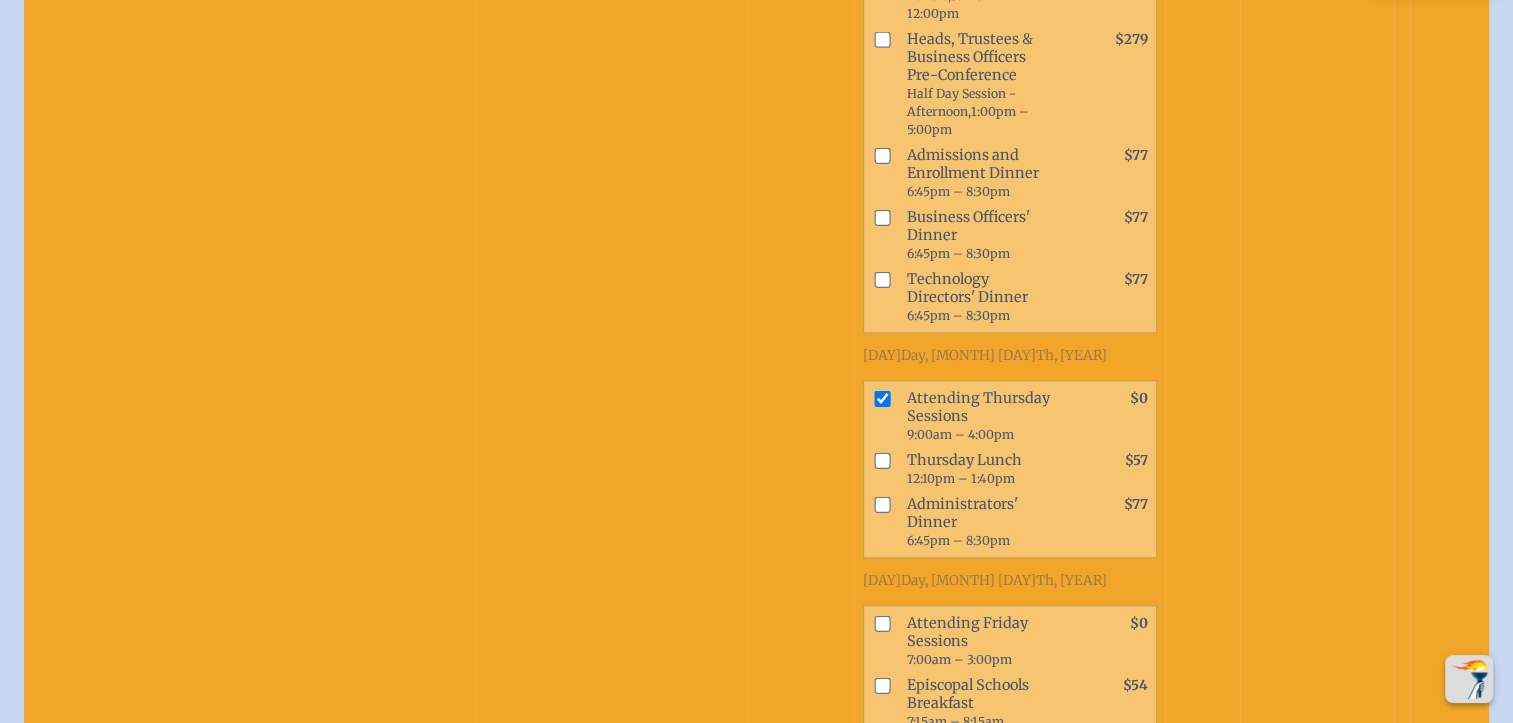 click at bounding box center [882, 460] 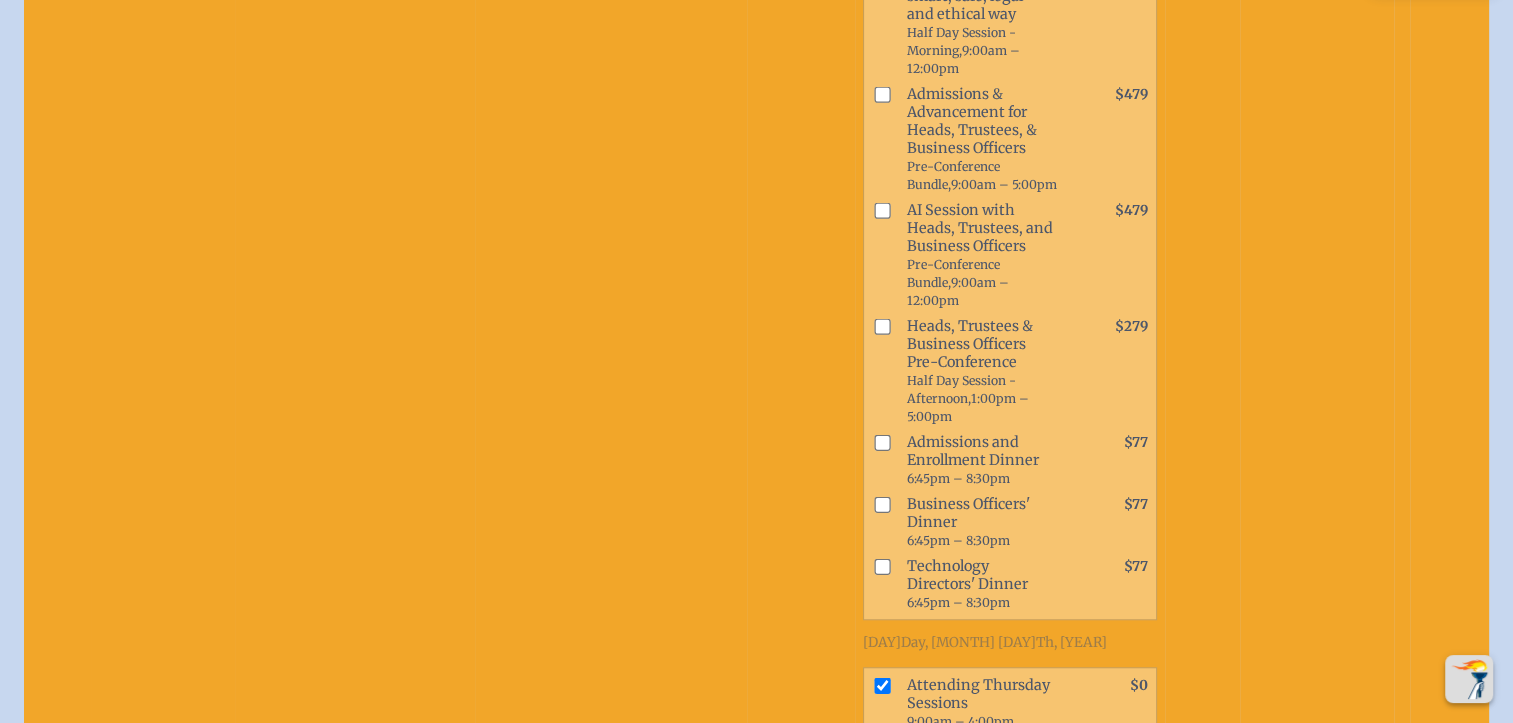 scroll, scrollTop: 1520, scrollLeft: 0, axis: vertical 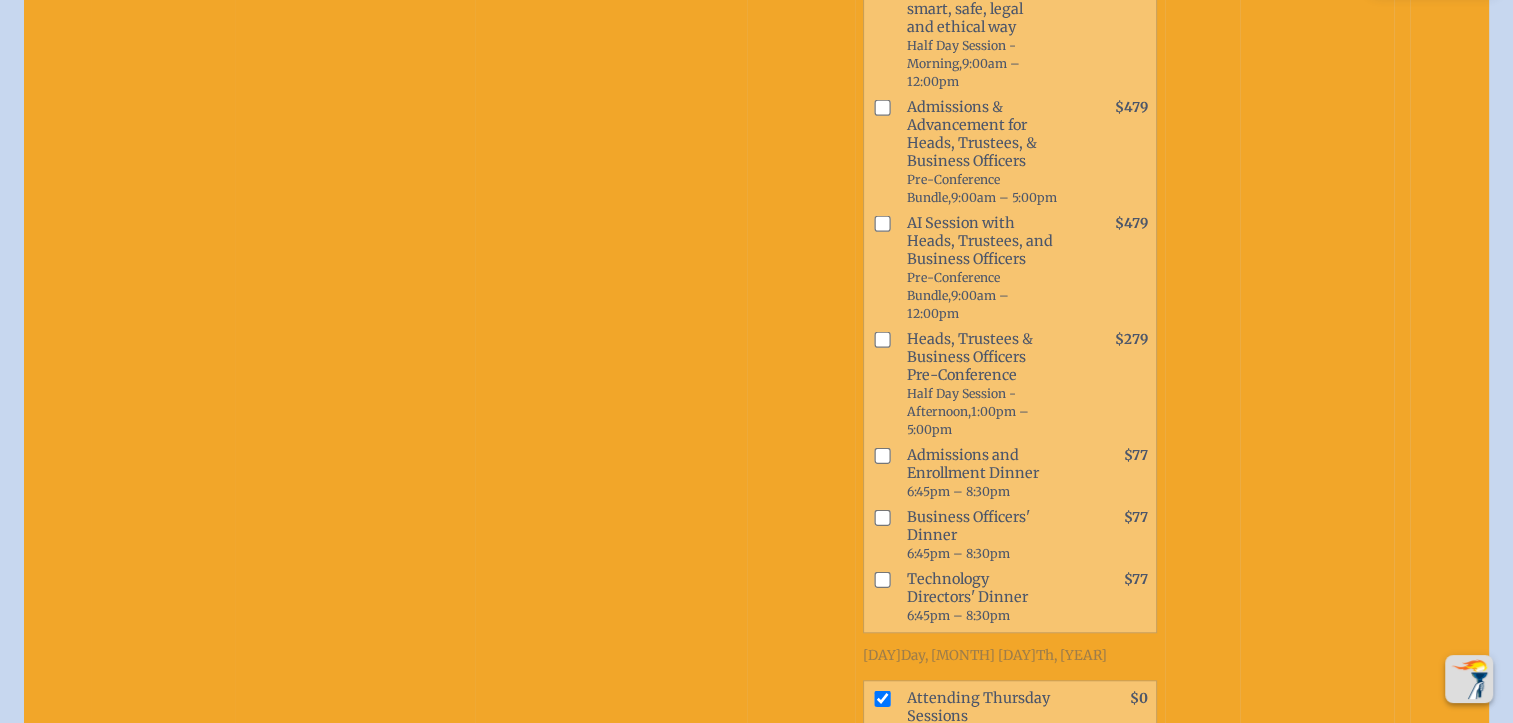 click at bounding box center (882, 517) 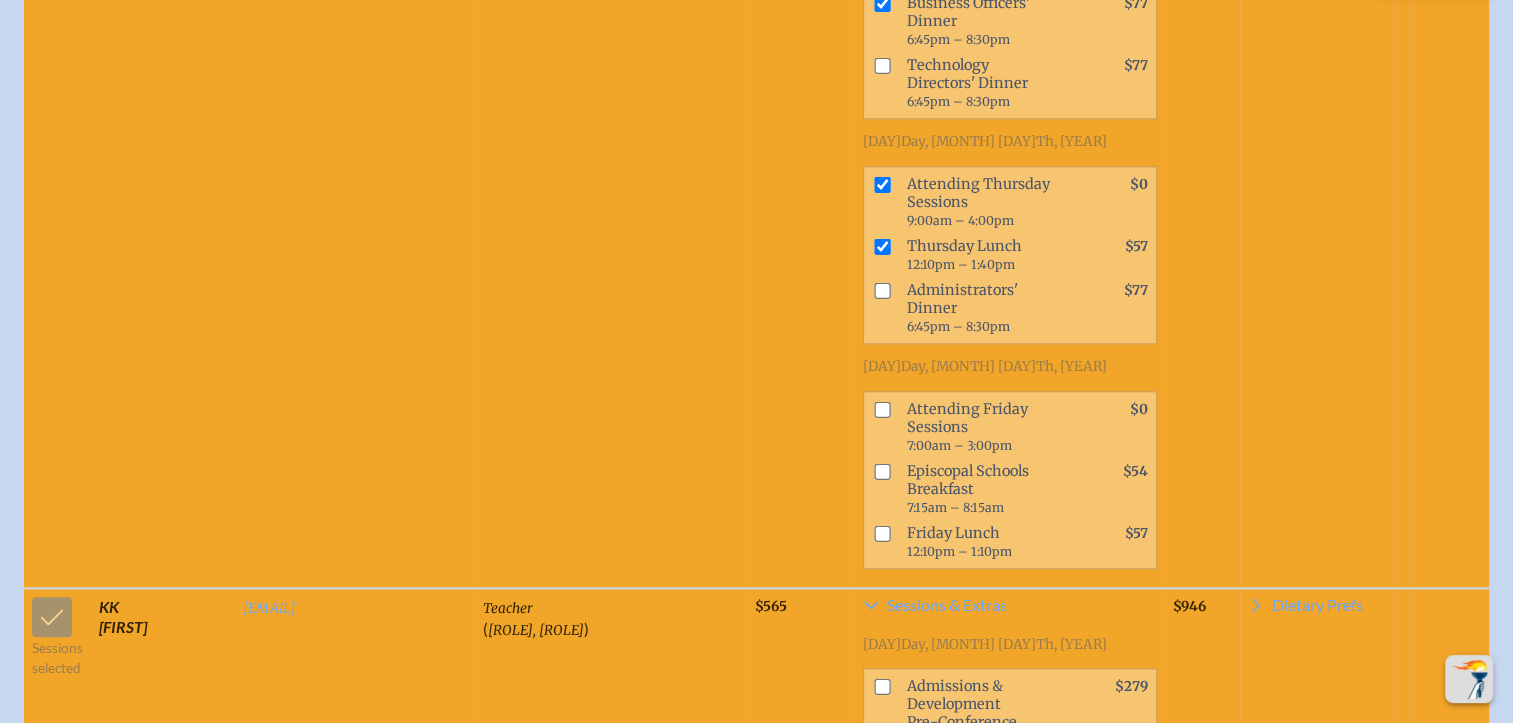 scroll, scrollTop: 2120, scrollLeft: 0, axis: vertical 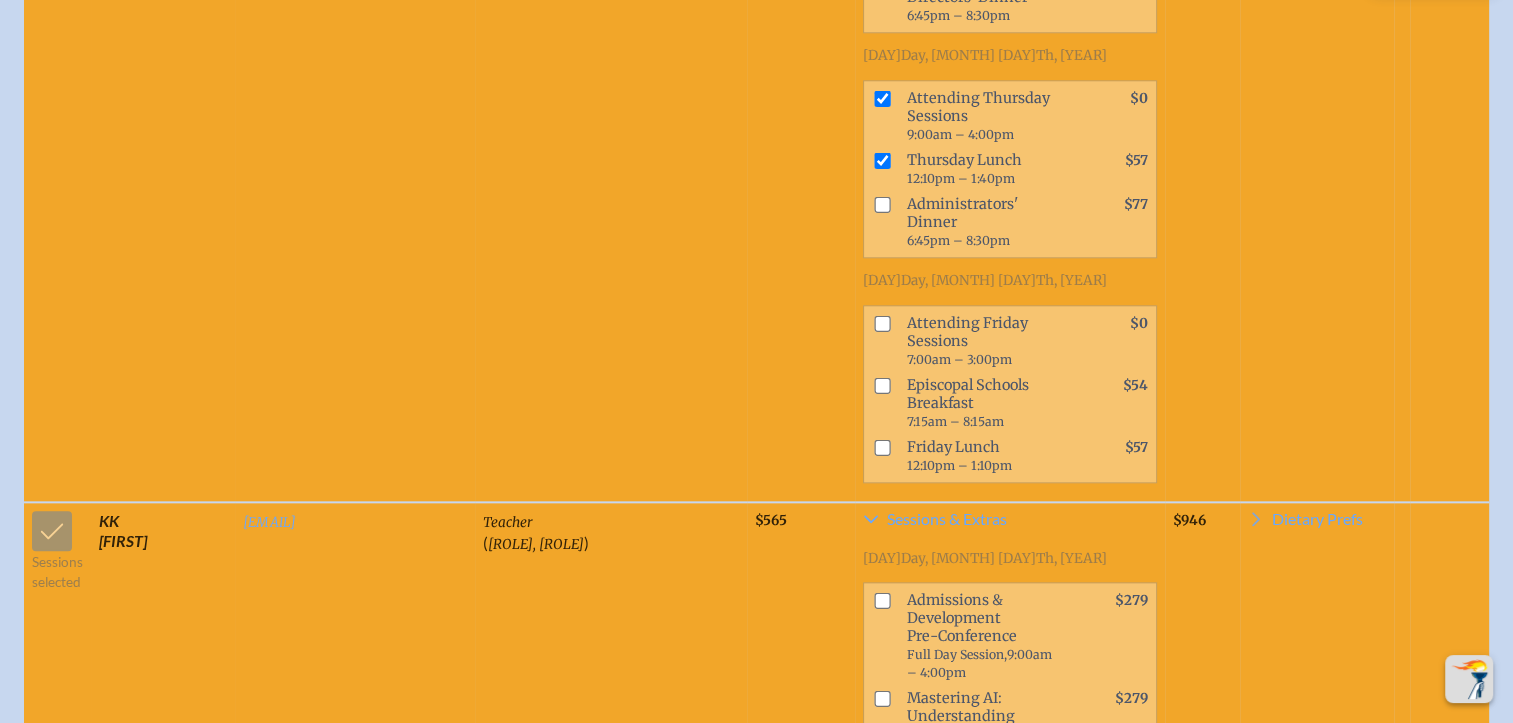click at bounding box center (882, 323) 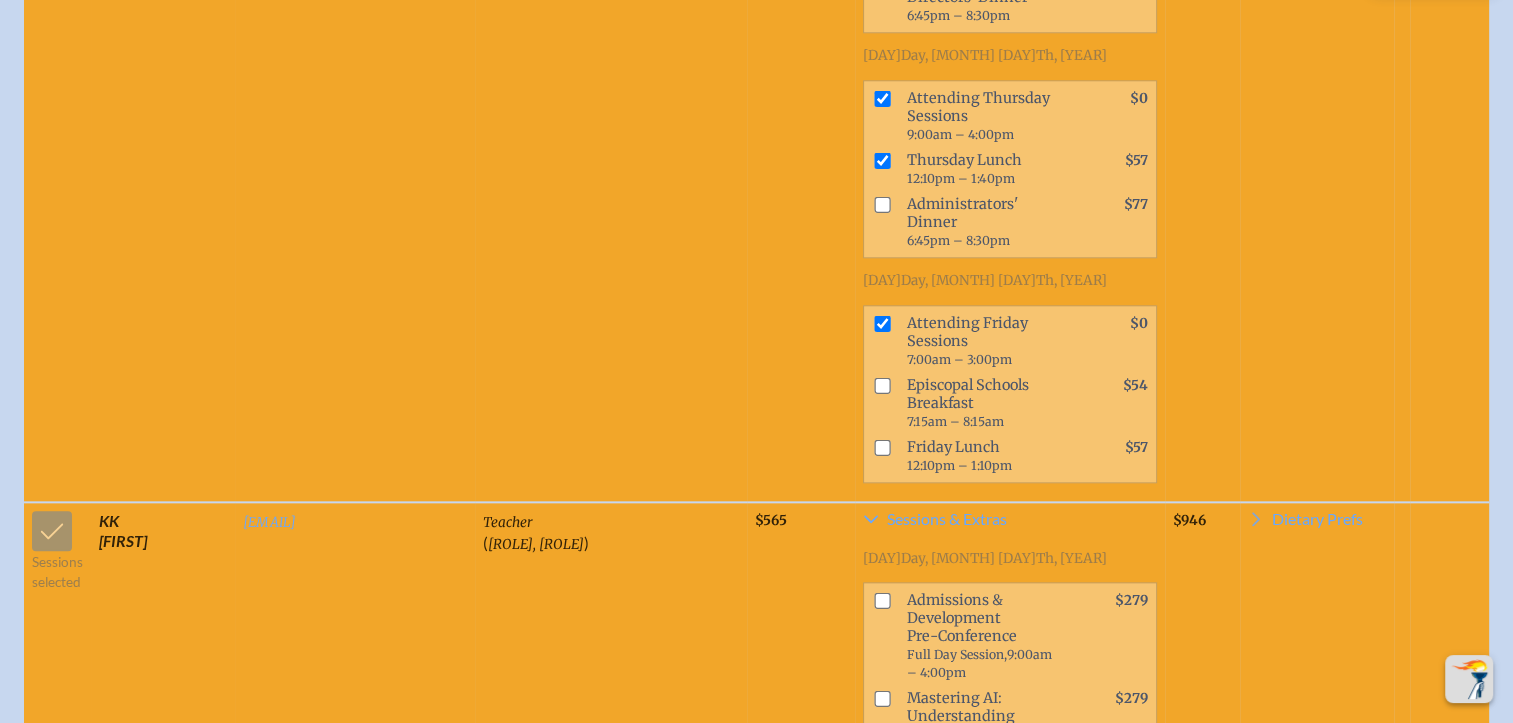 click at bounding box center (882, 447) 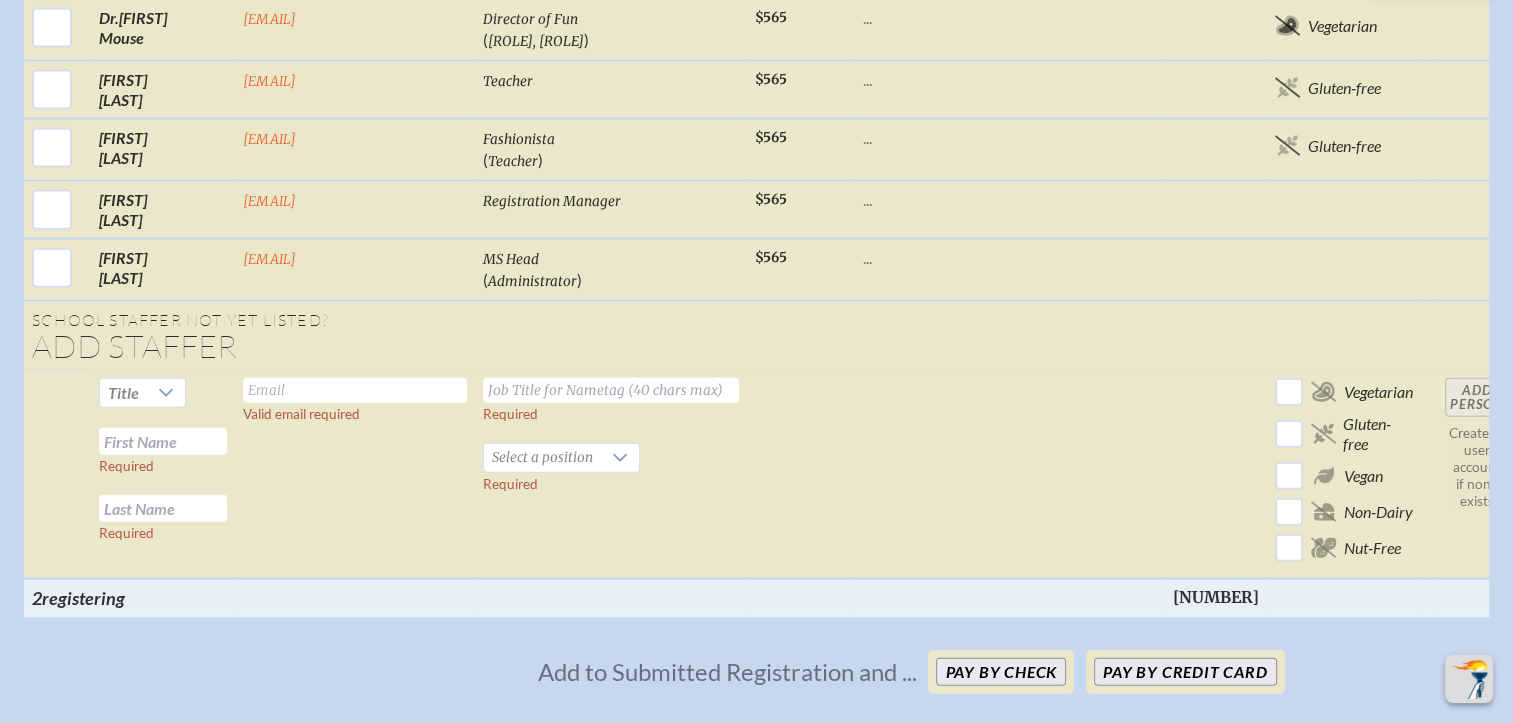 scroll, scrollTop: 4620, scrollLeft: 0, axis: vertical 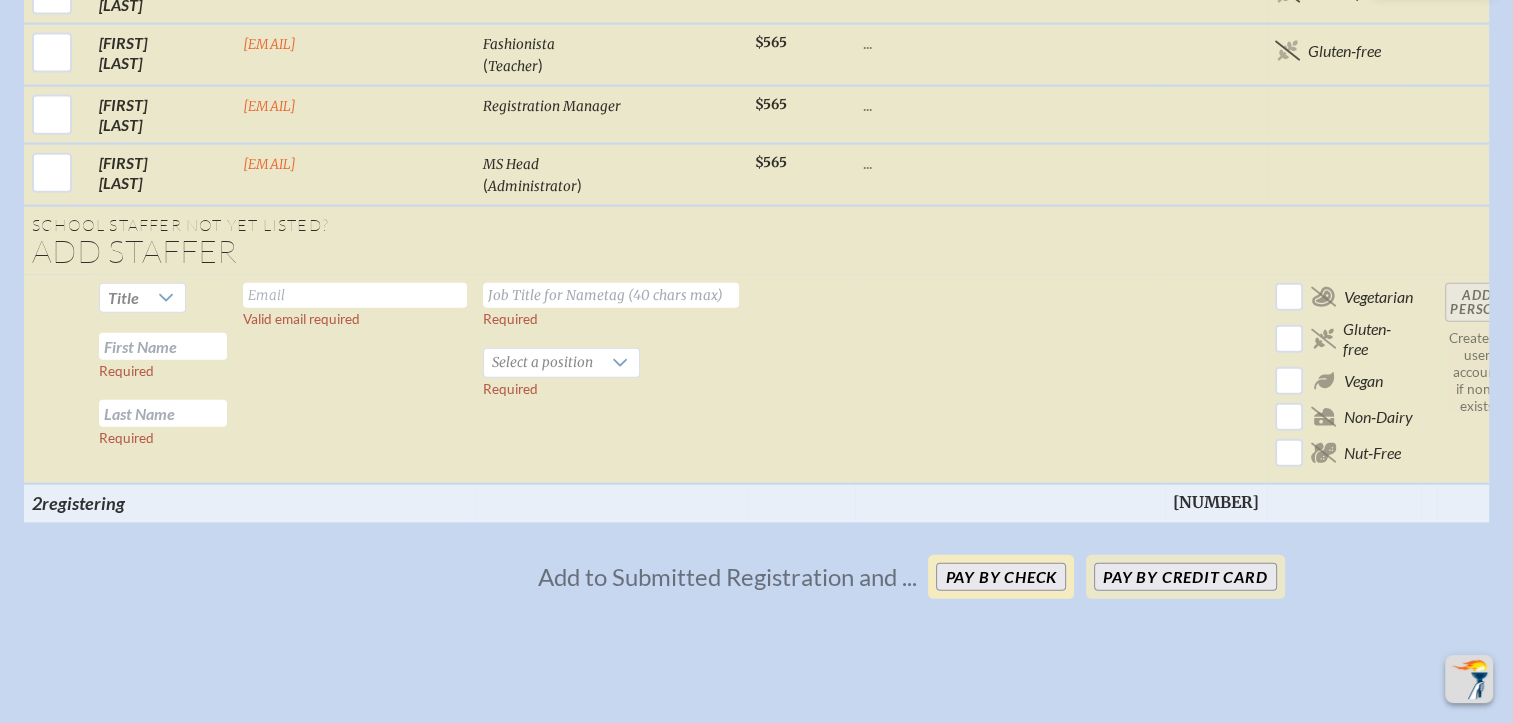 click on "Pay by Check" at bounding box center [1001, 577] 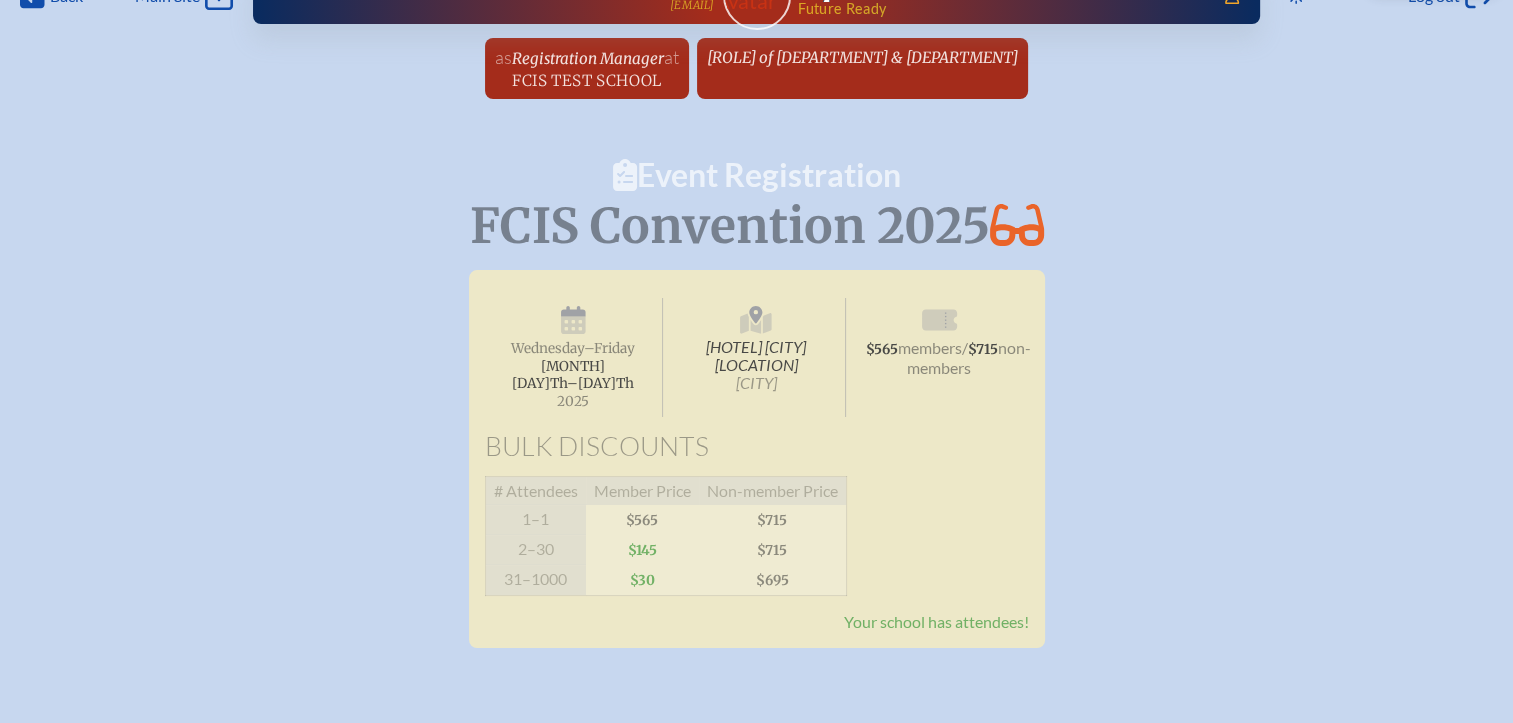 scroll, scrollTop: 0, scrollLeft: 0, axis: both 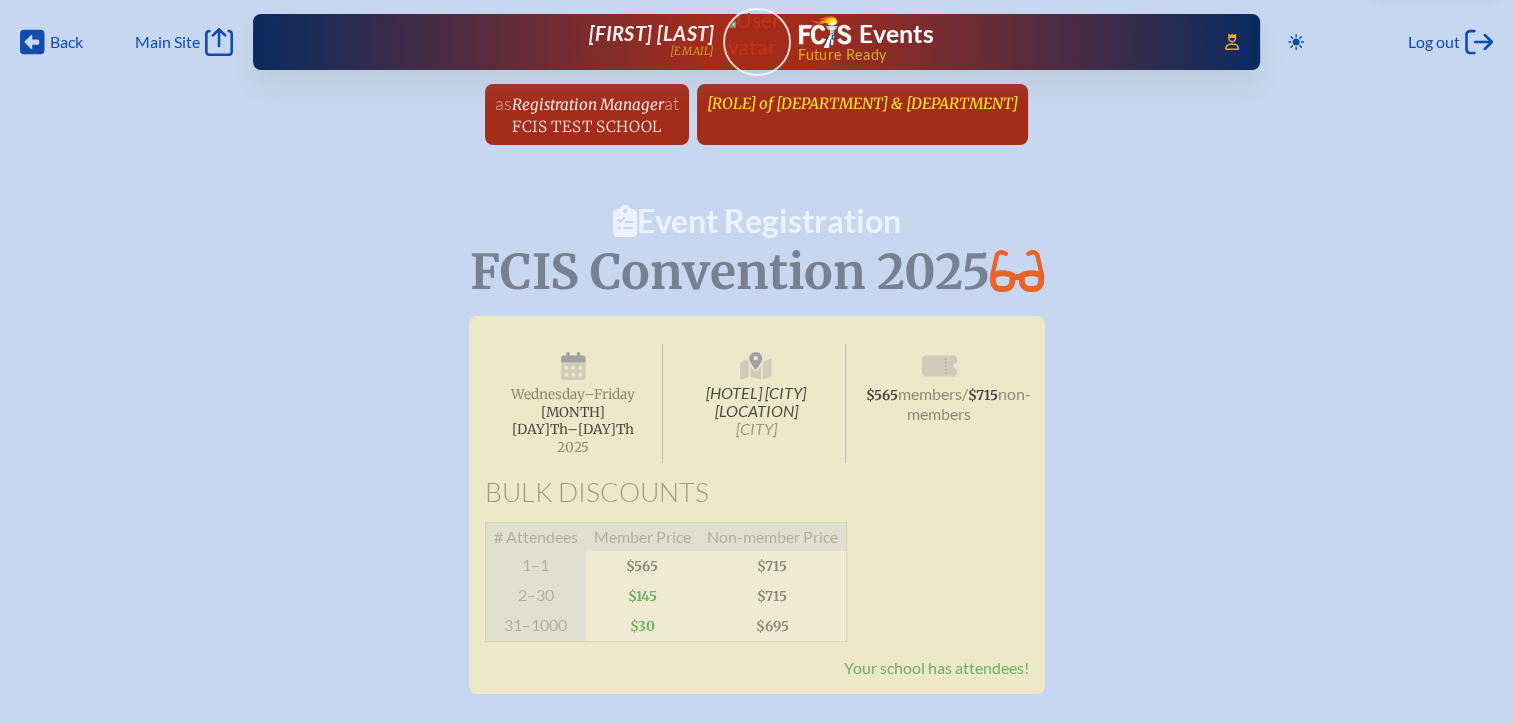 click on "FCIS Director of Business & Operations  since  February 4th, 2003" at bounding box center (862, 103) 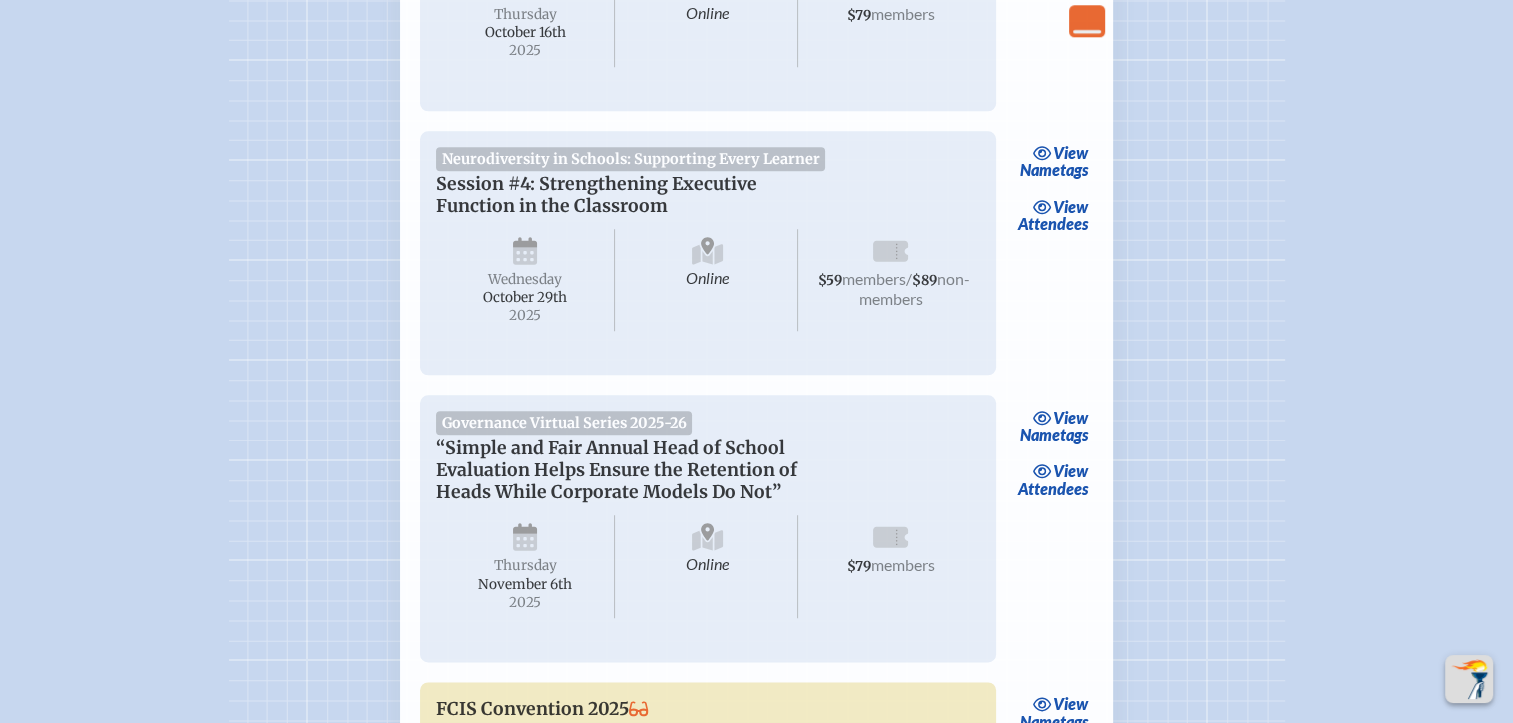 scroll, scrollTop: 2500, scrollLeft: 0, axis: vertical 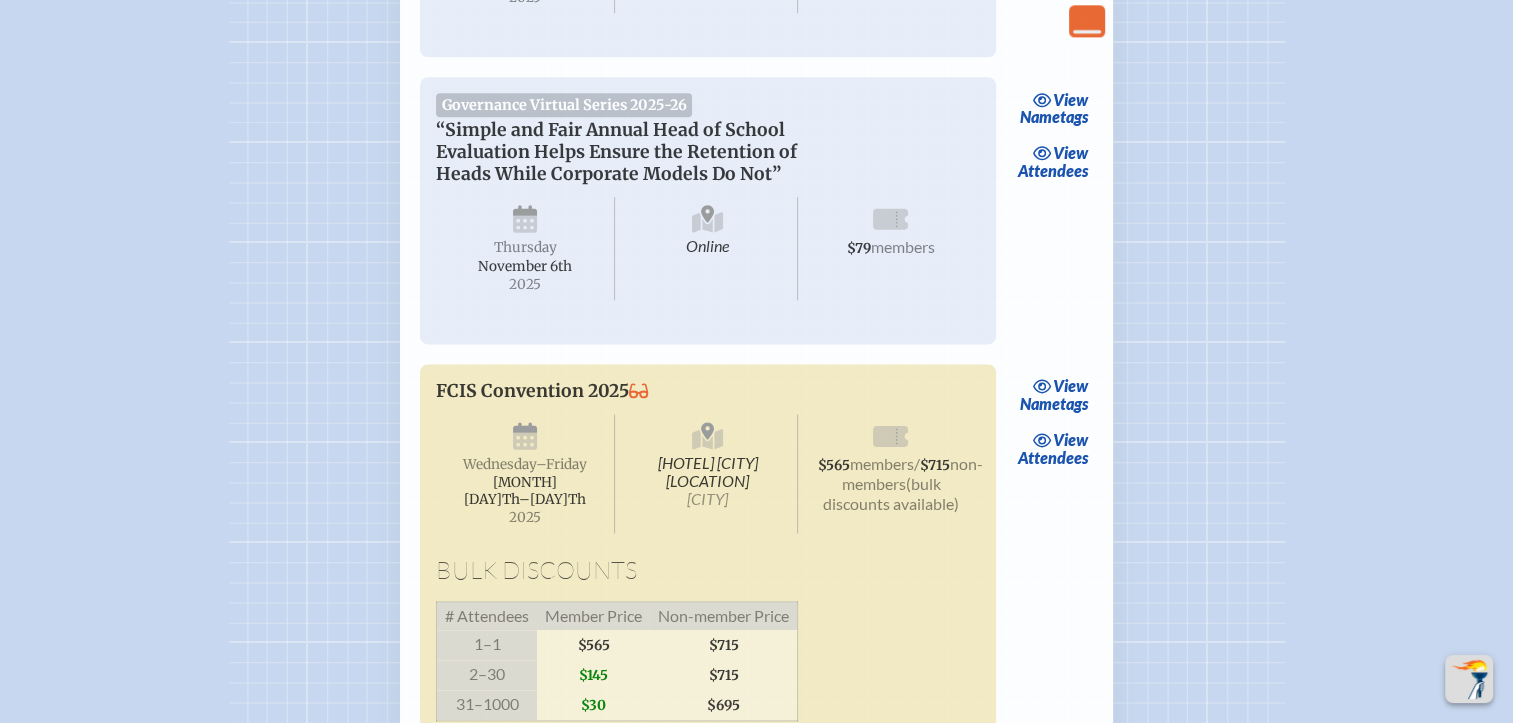 click on "view  Attendees" at bounding box center [1052, 449] 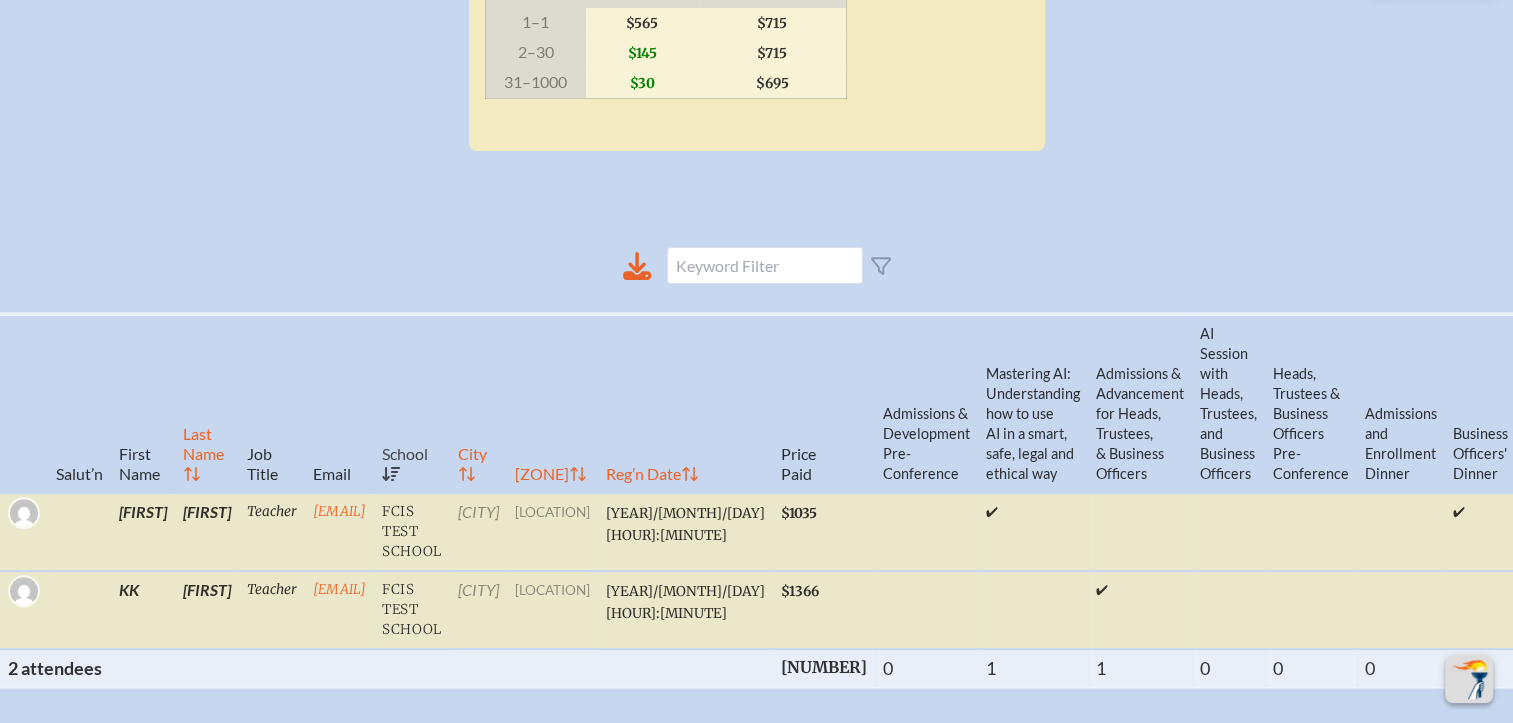 scroll, scrollTop: 700, scrollLeft: 0, axis: vertical 